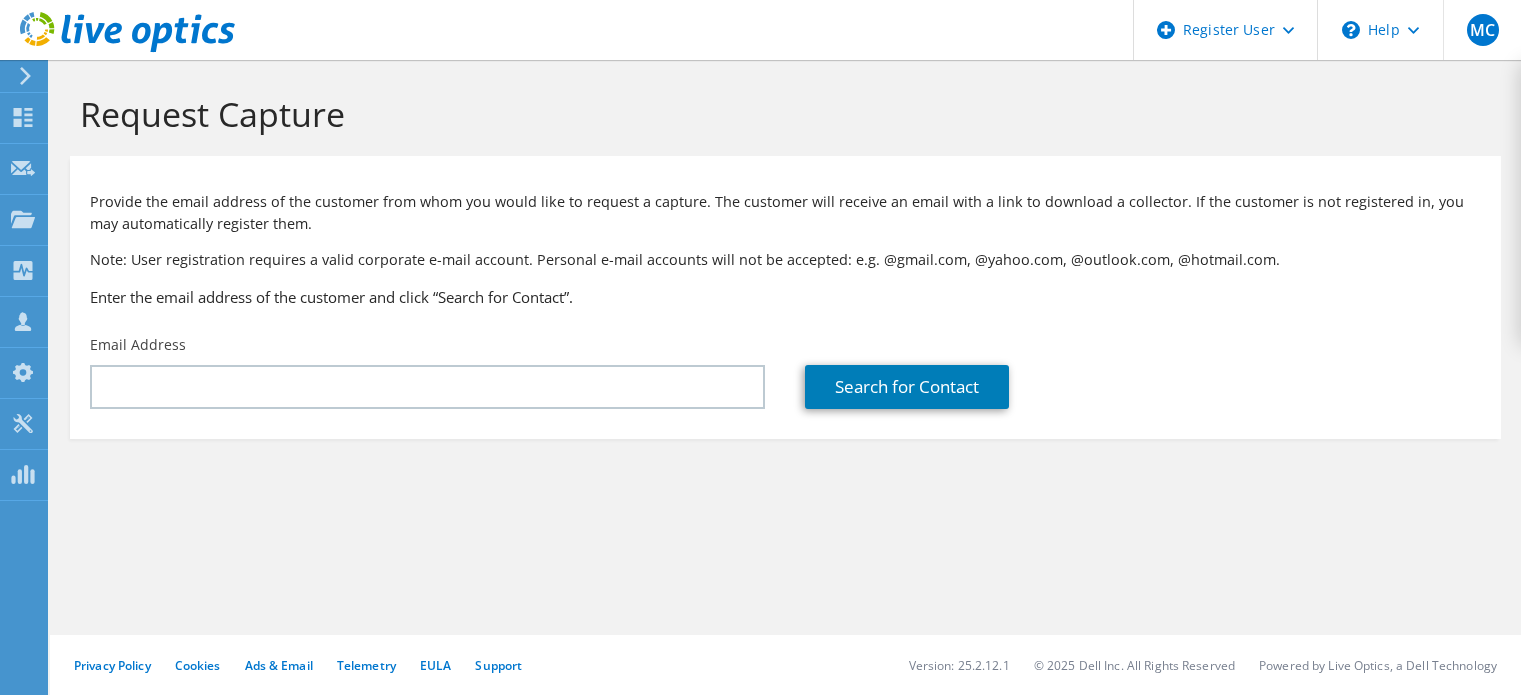 scroll, scrollTop: 0, scrollLeft: 0, axis: both 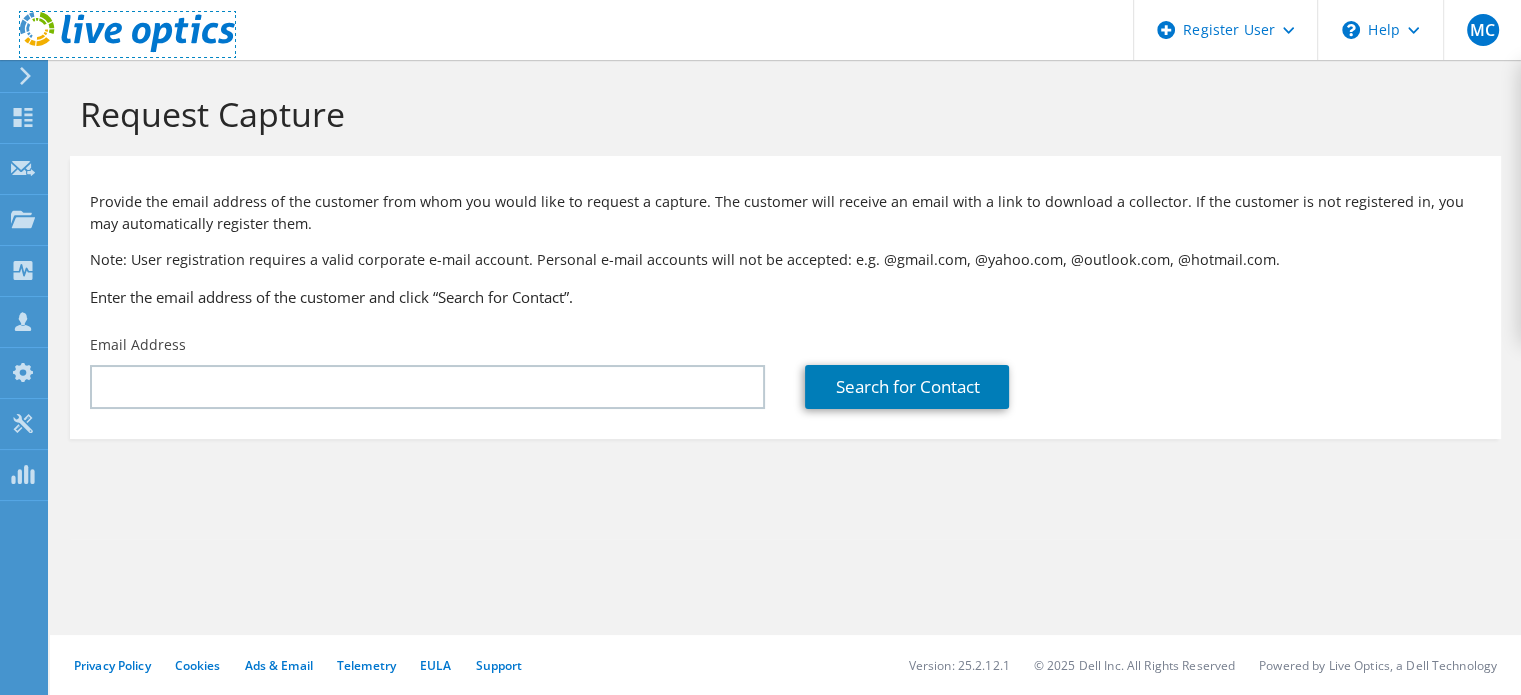 click 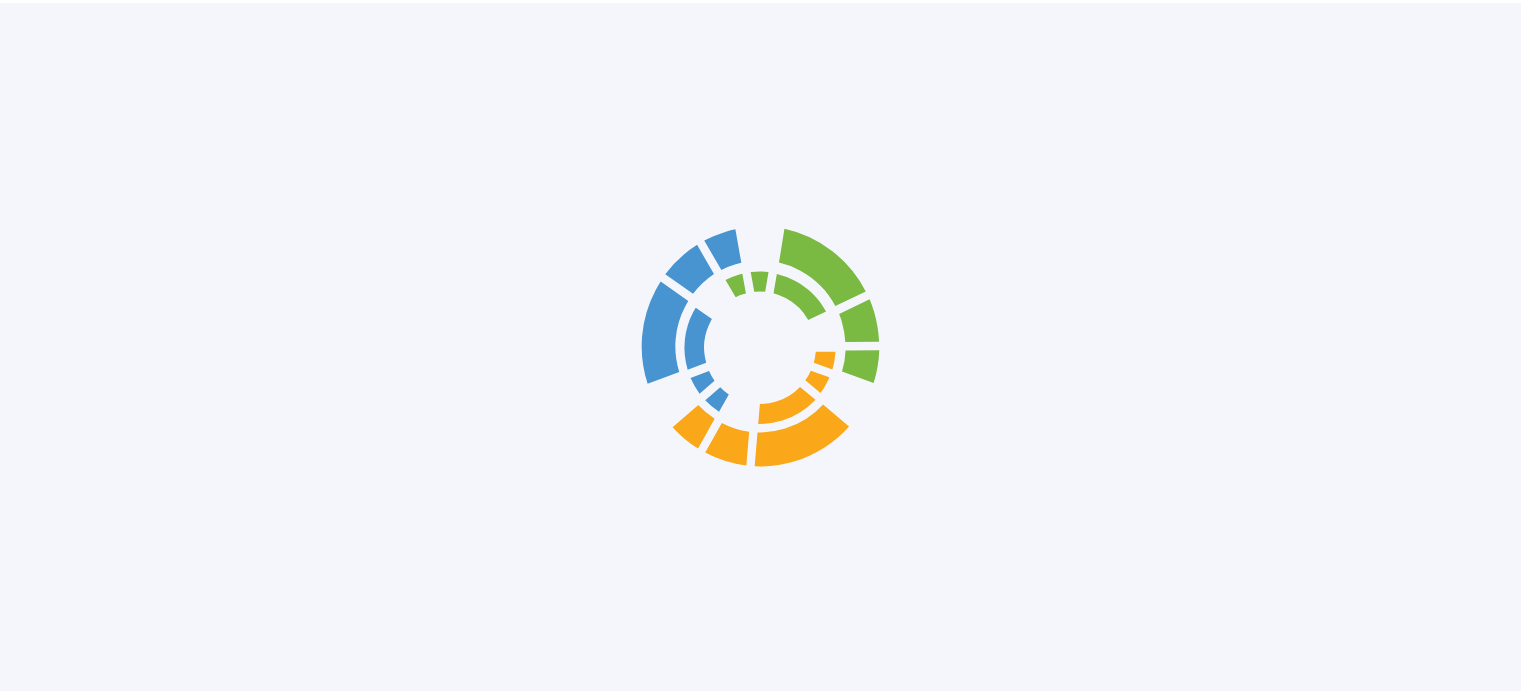 scroll, scrollTop: 0, scrollLeft: 0, axis: both 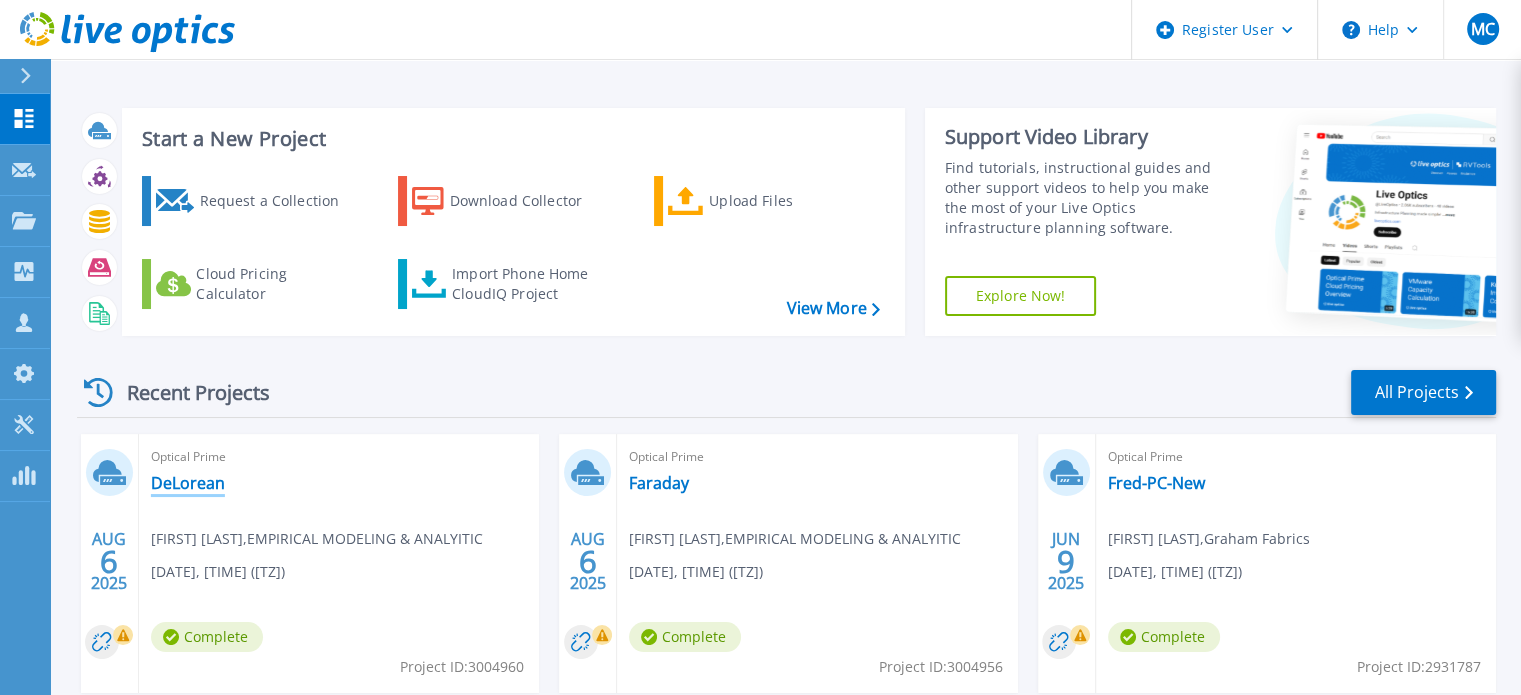 click on "DeLorean" at bounding box center (188, 483) 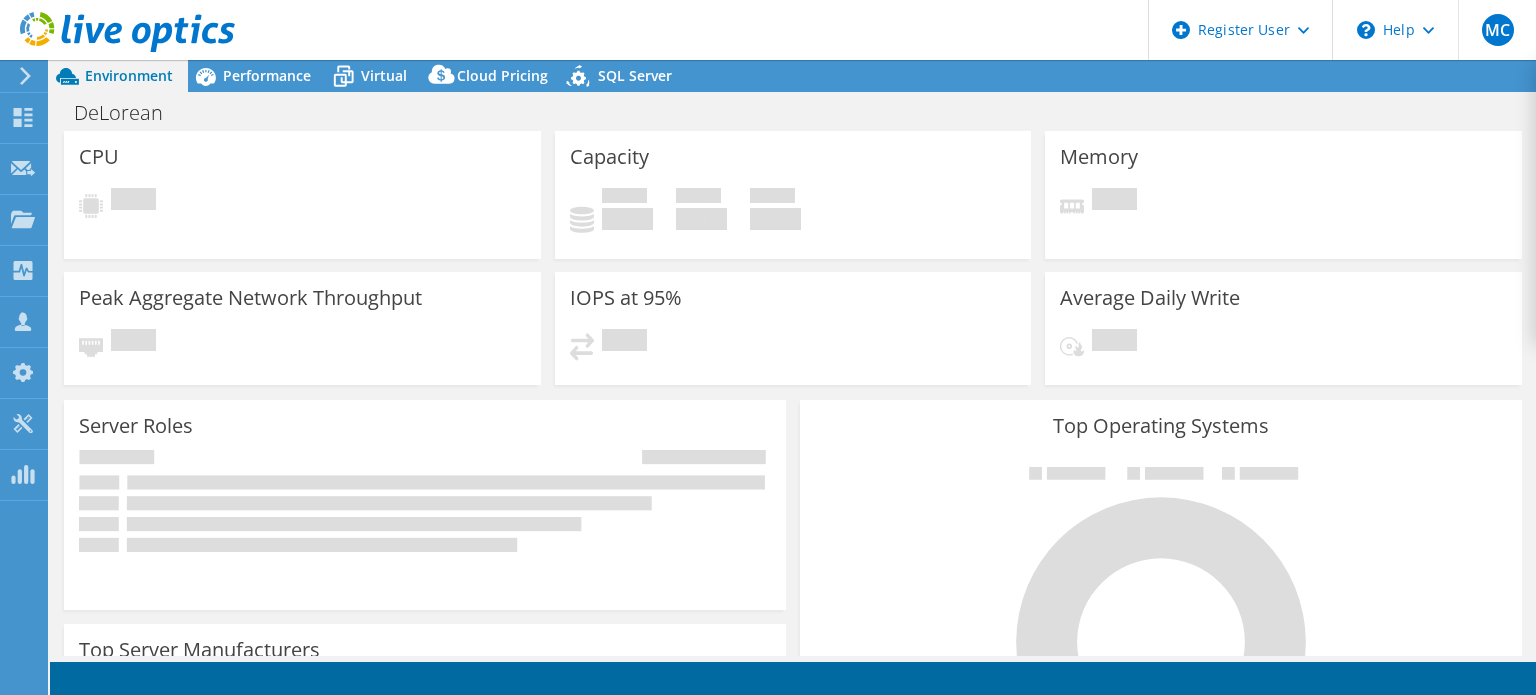 scroll, scrollTop: 0, scrollLeft: 0, axis: both 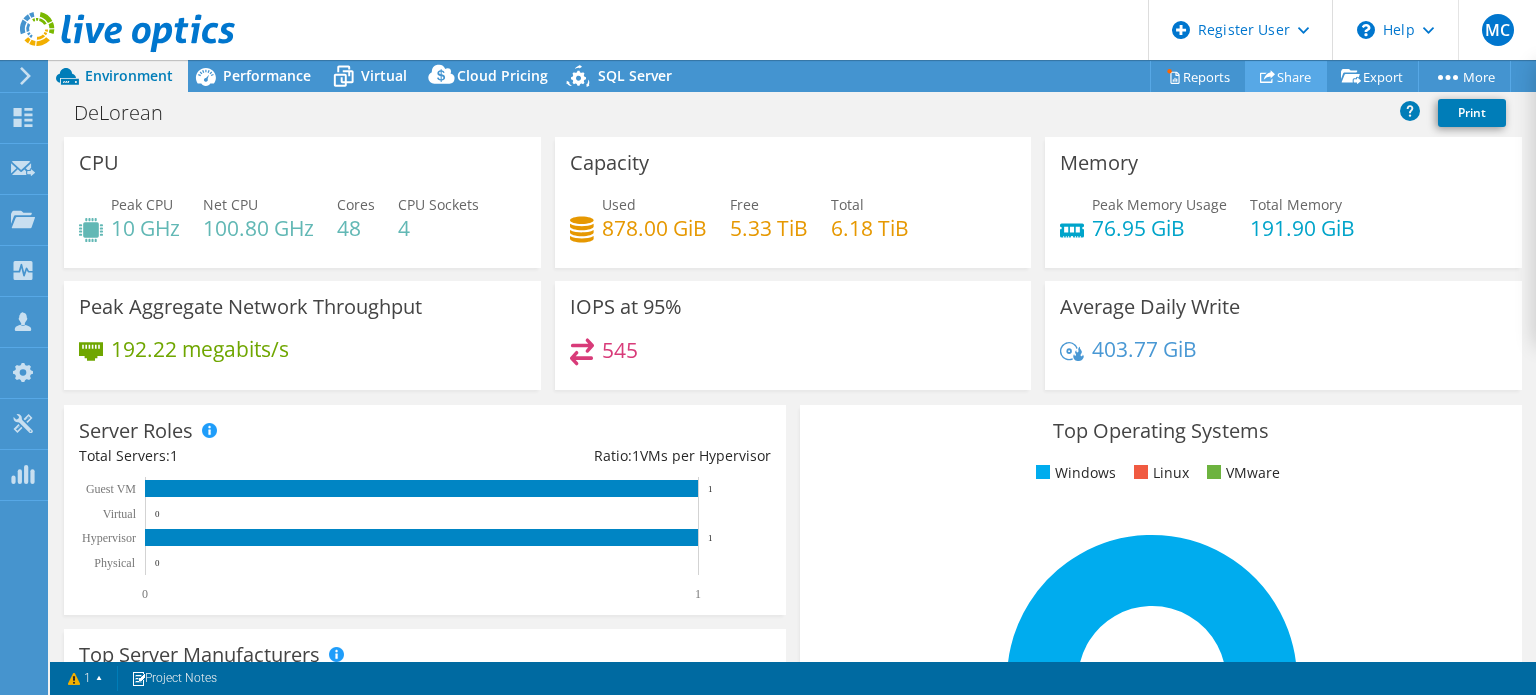 click on "Share" at bounding box center [1286, 76] 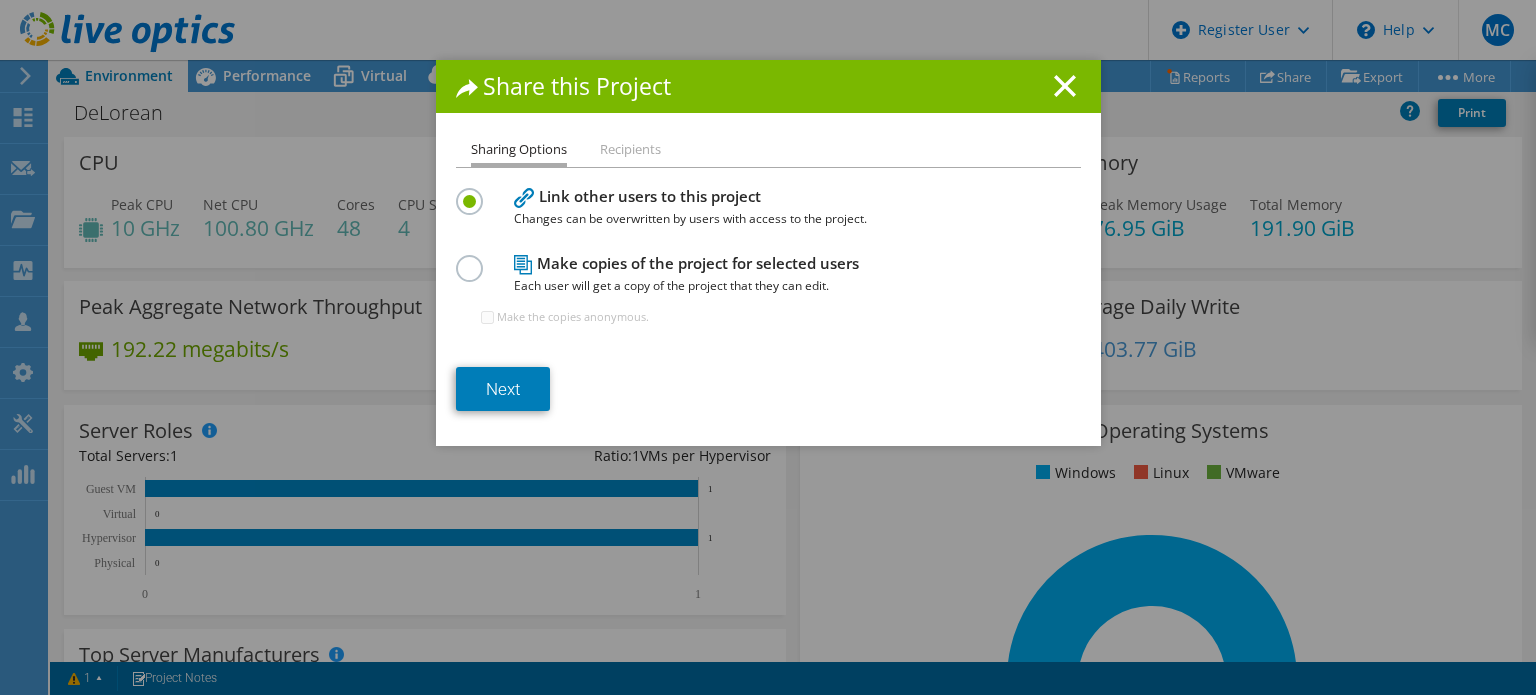 click on "Each user will get a copy of the project that they can edit." at bounding box center (764, 286) 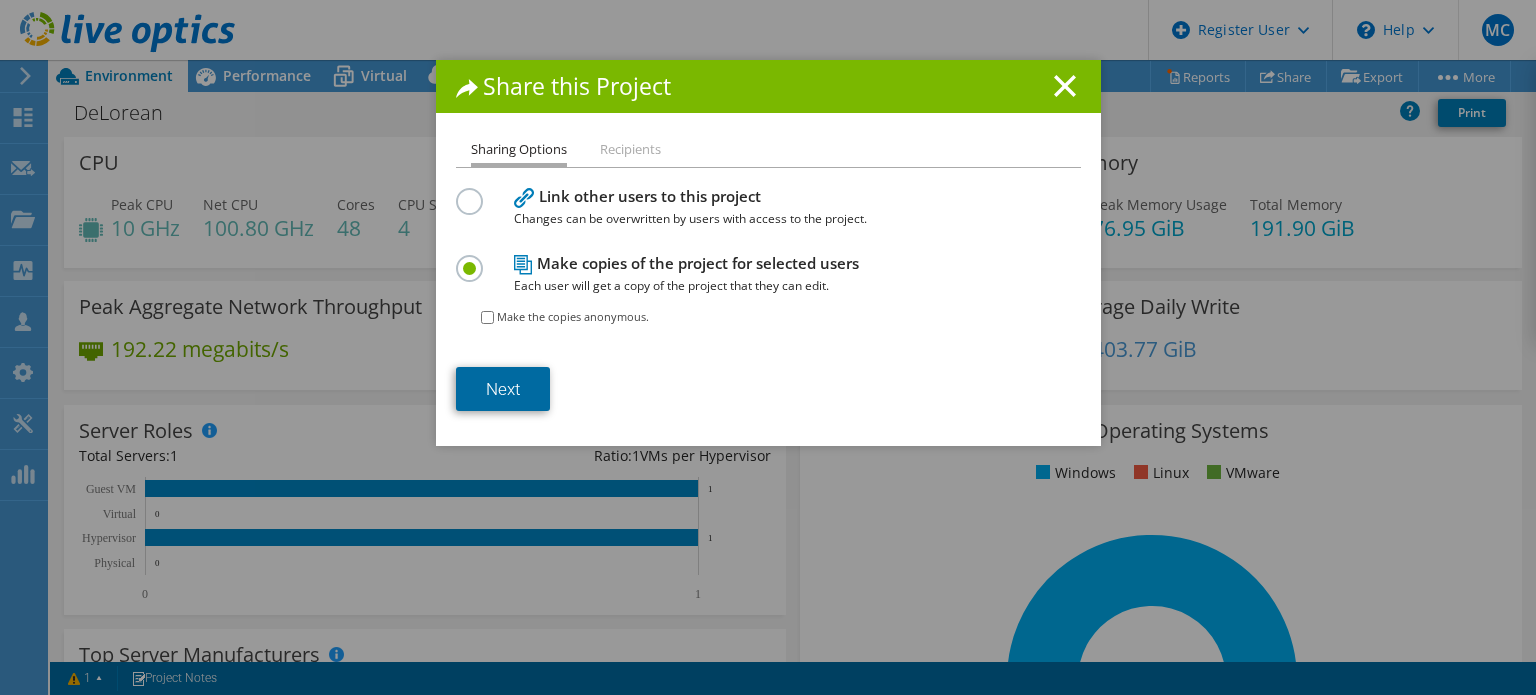 click on "Next" at bounding box center [503, 389] 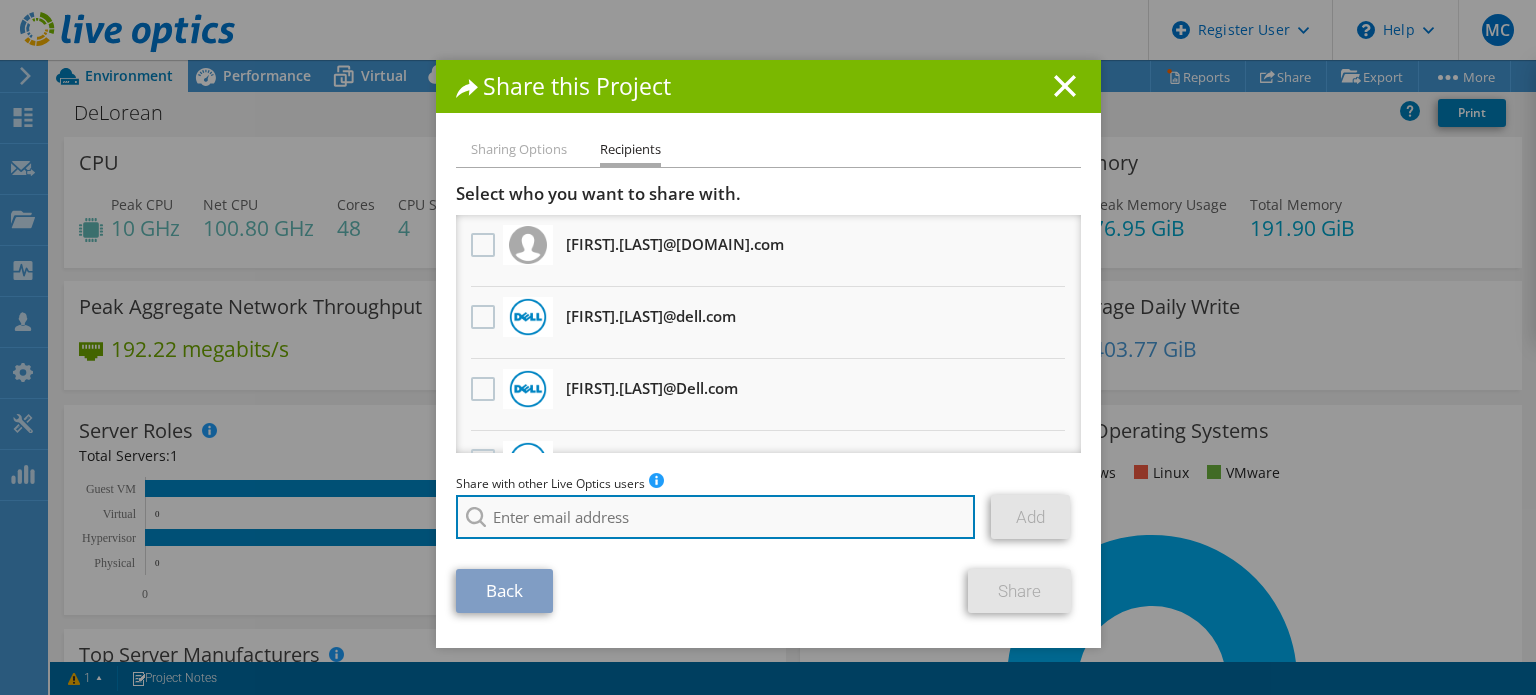 click at bounding box center (716, 517) 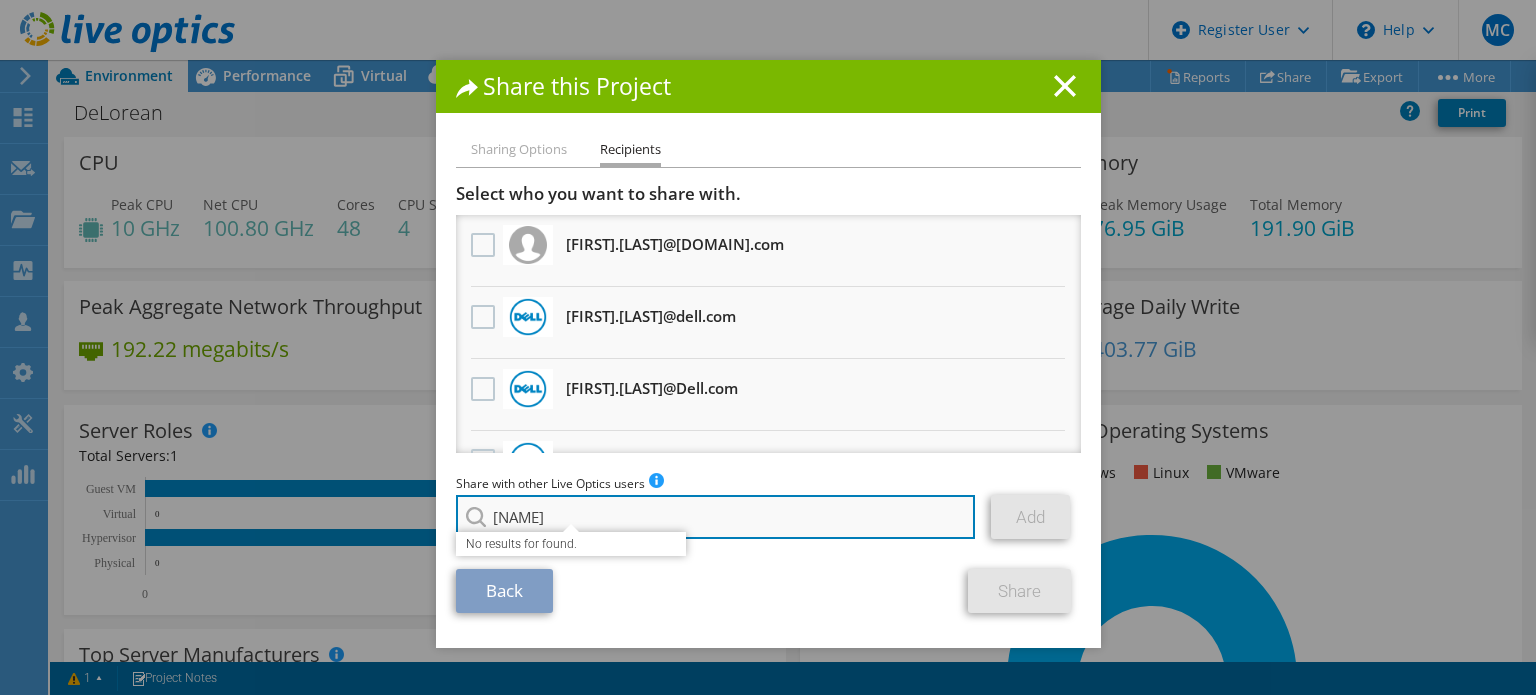 click on "[NAME]" at bounding box center [716, 517] 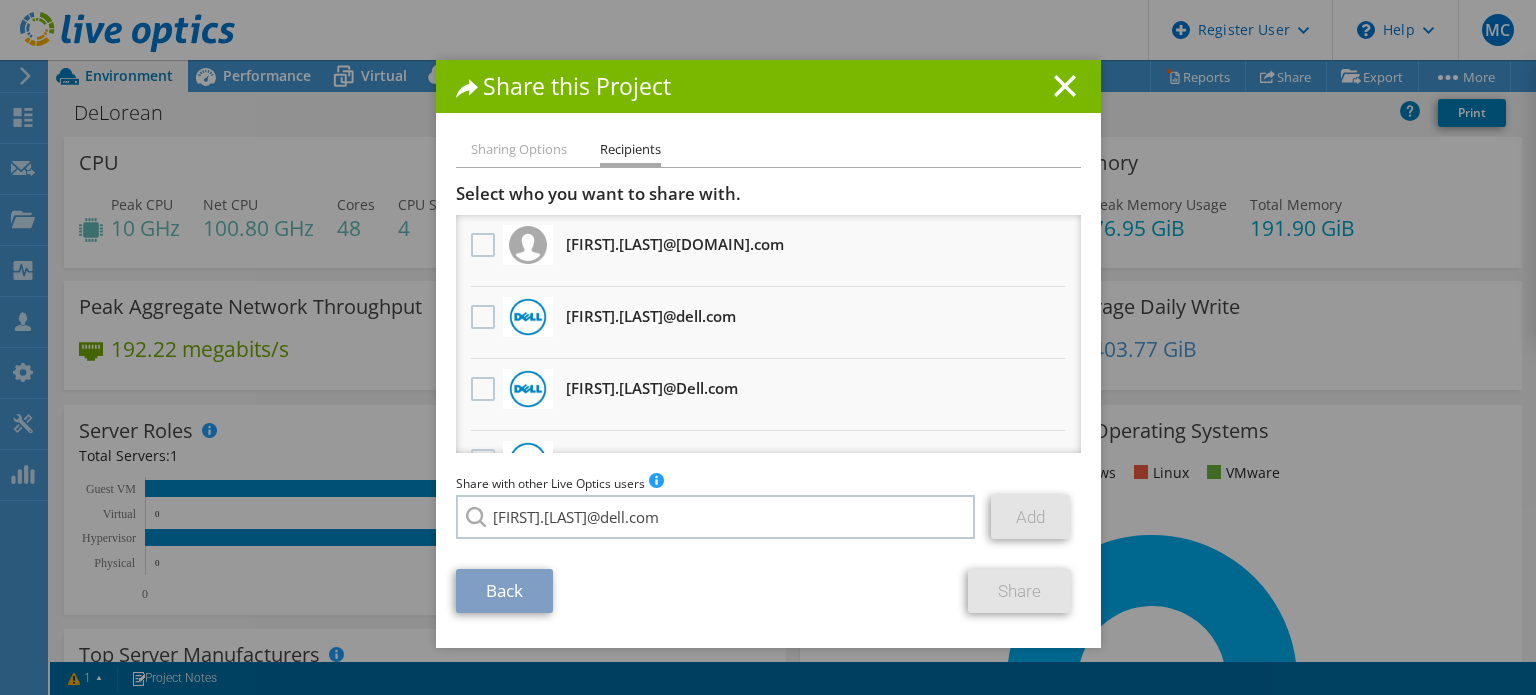 click on "Back
Share" at bounding box center (768, 591) 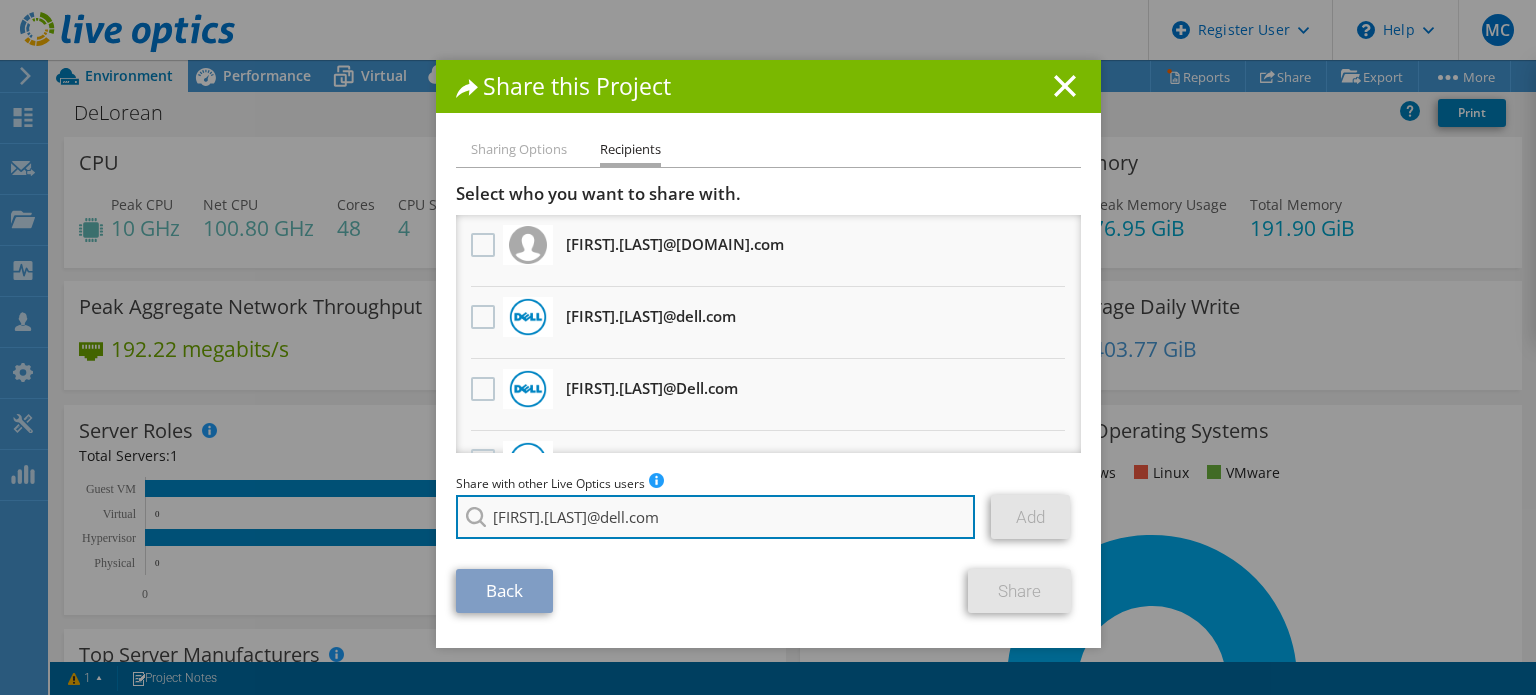 click on "[FIRST].[LAST]@dell.com" at bounding box center (716, 517) 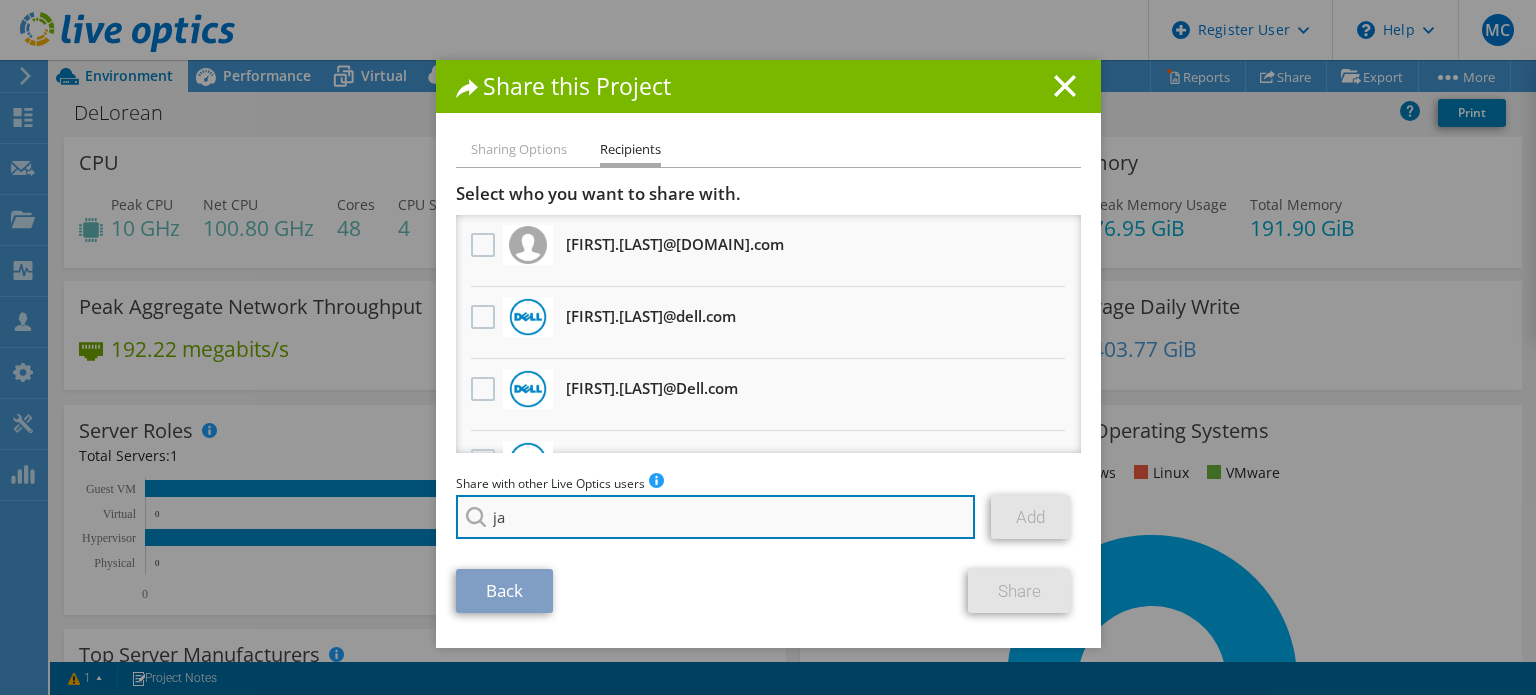 type on "j" 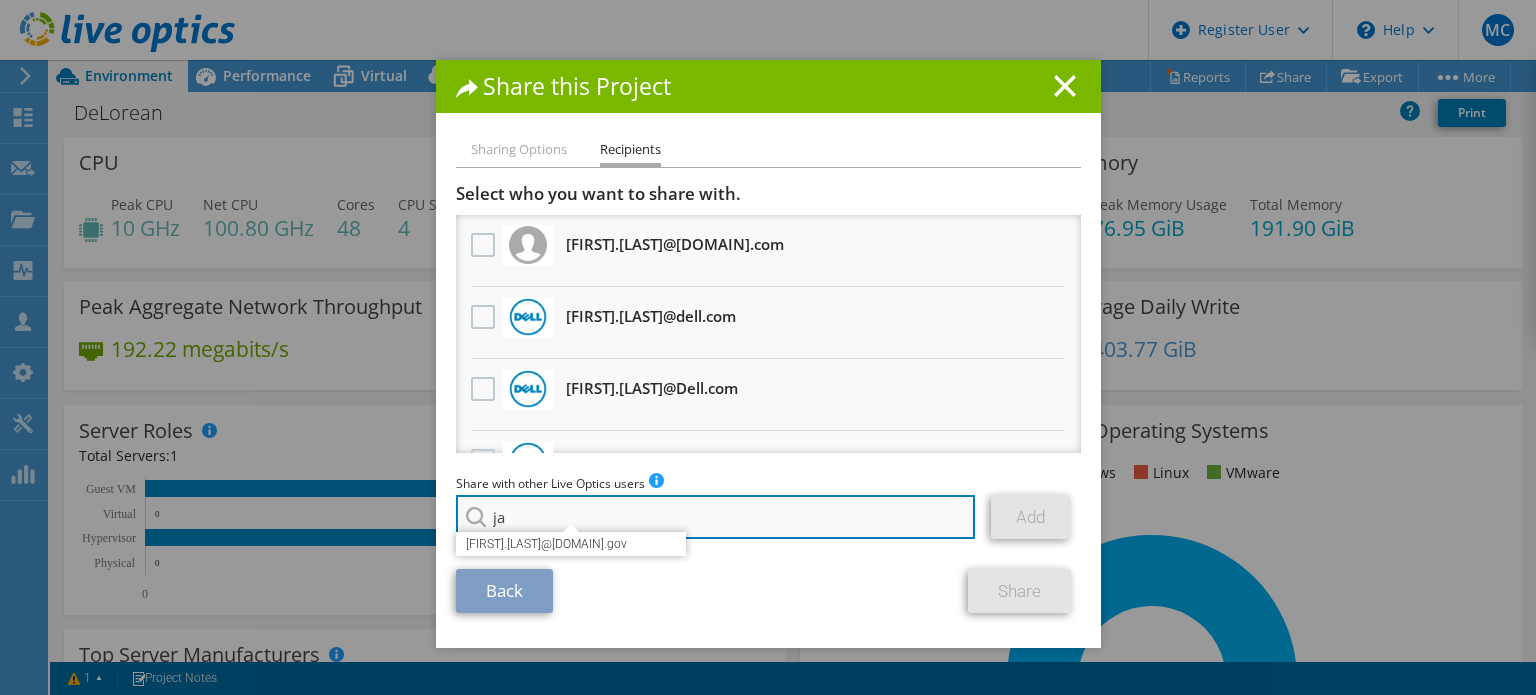 type on "j" 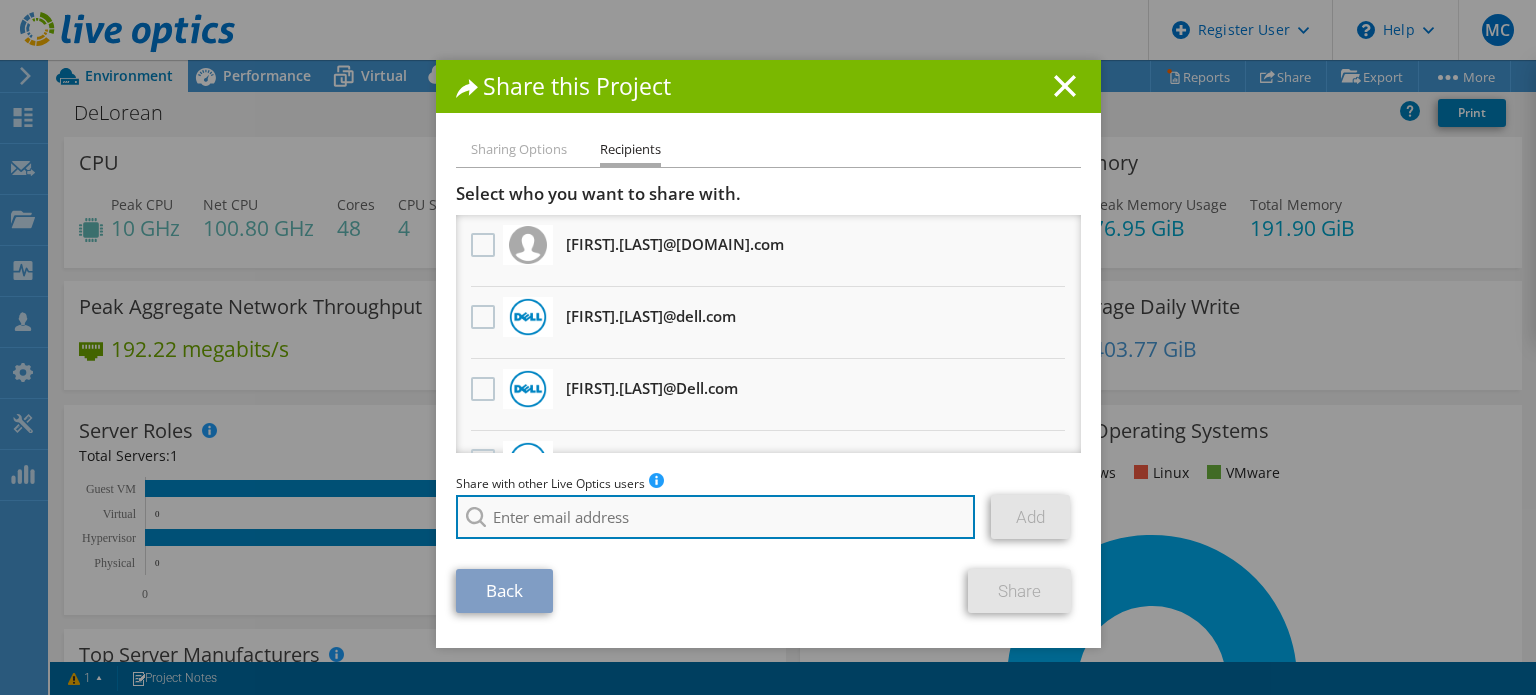 click at bounding box center (716, 517) 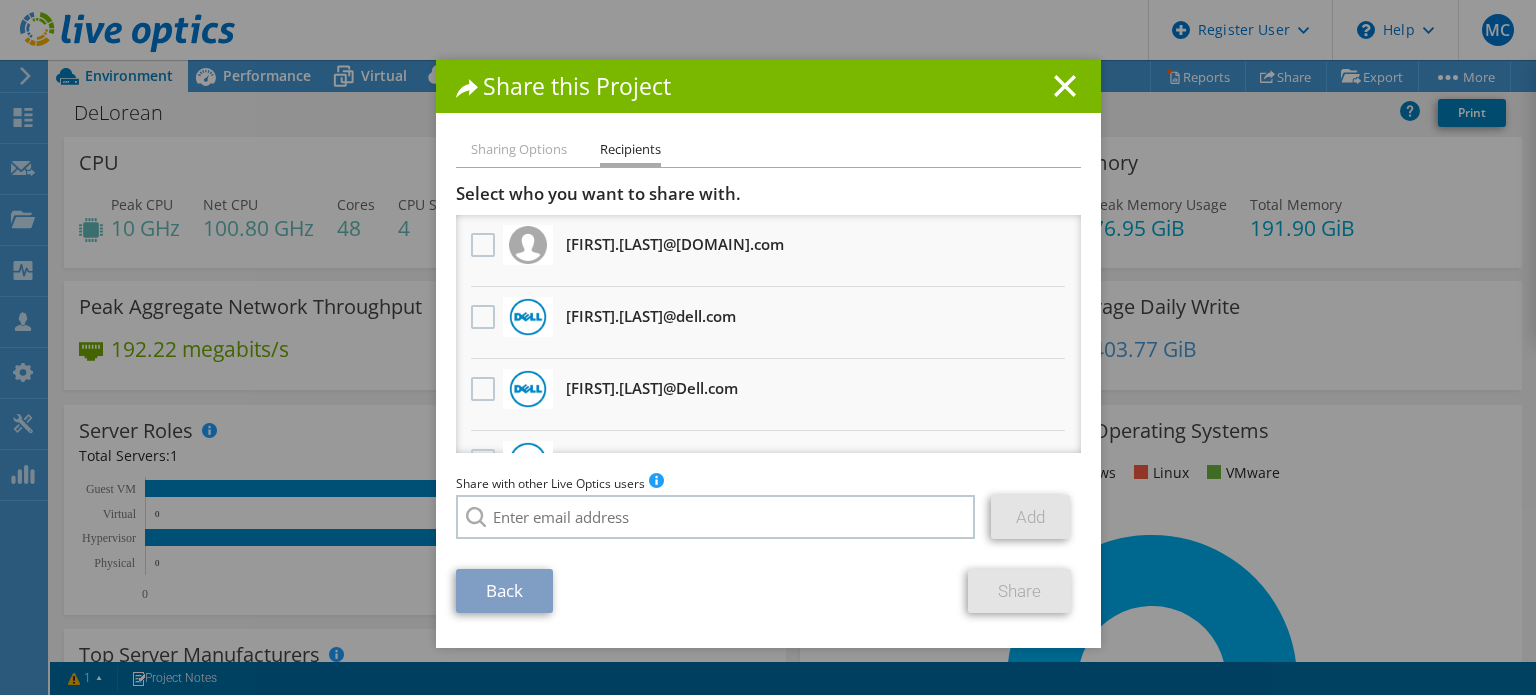 click on "Share this Project" at bounding box center [768, 86] 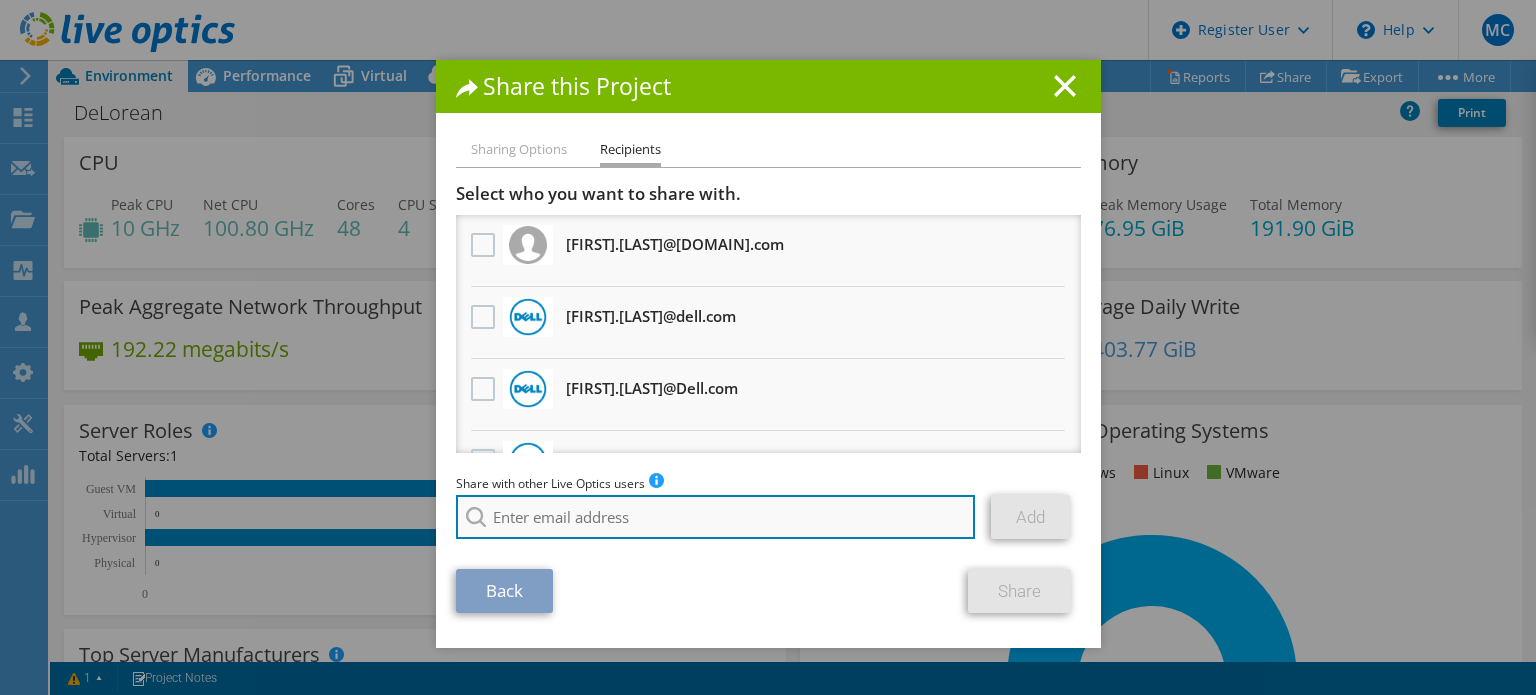 click at bounding box center (716, 517) 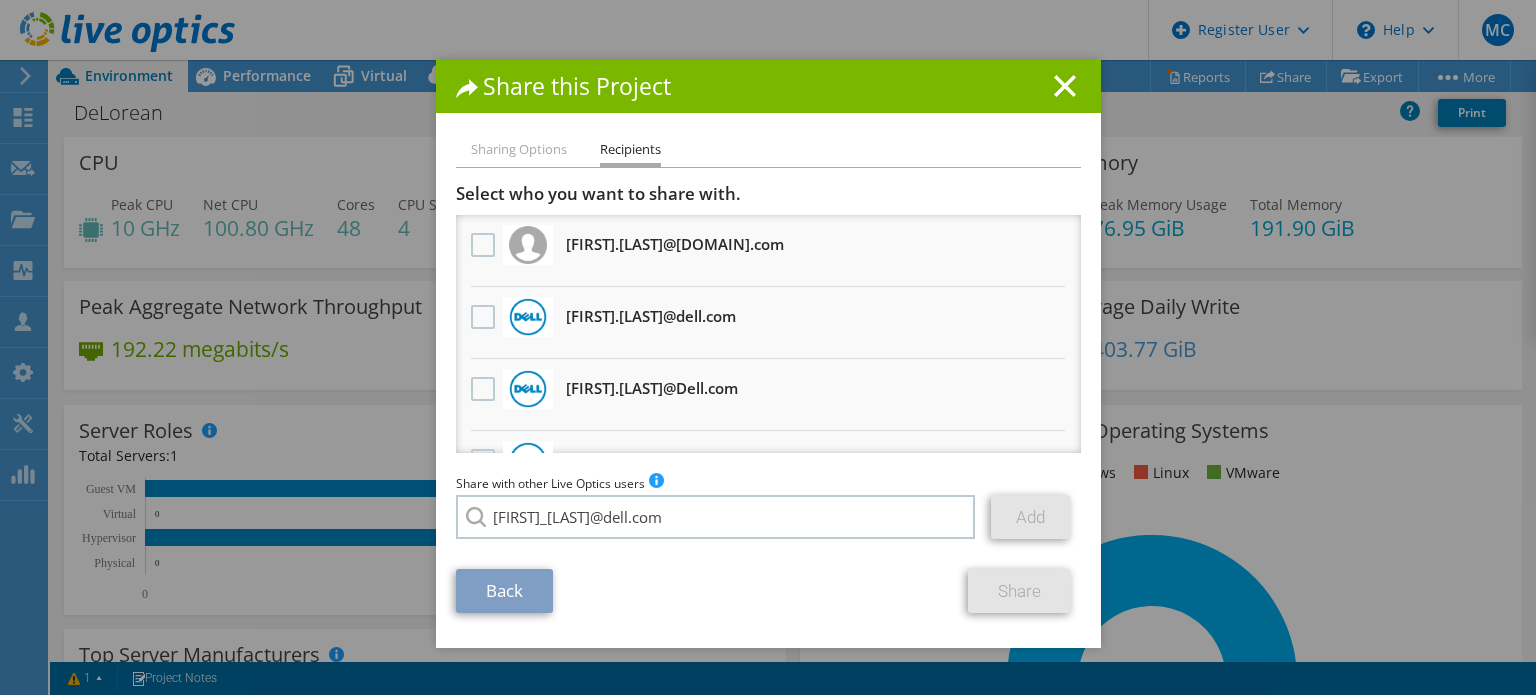 click on "Back
Share" at bounding box center (768, 591) 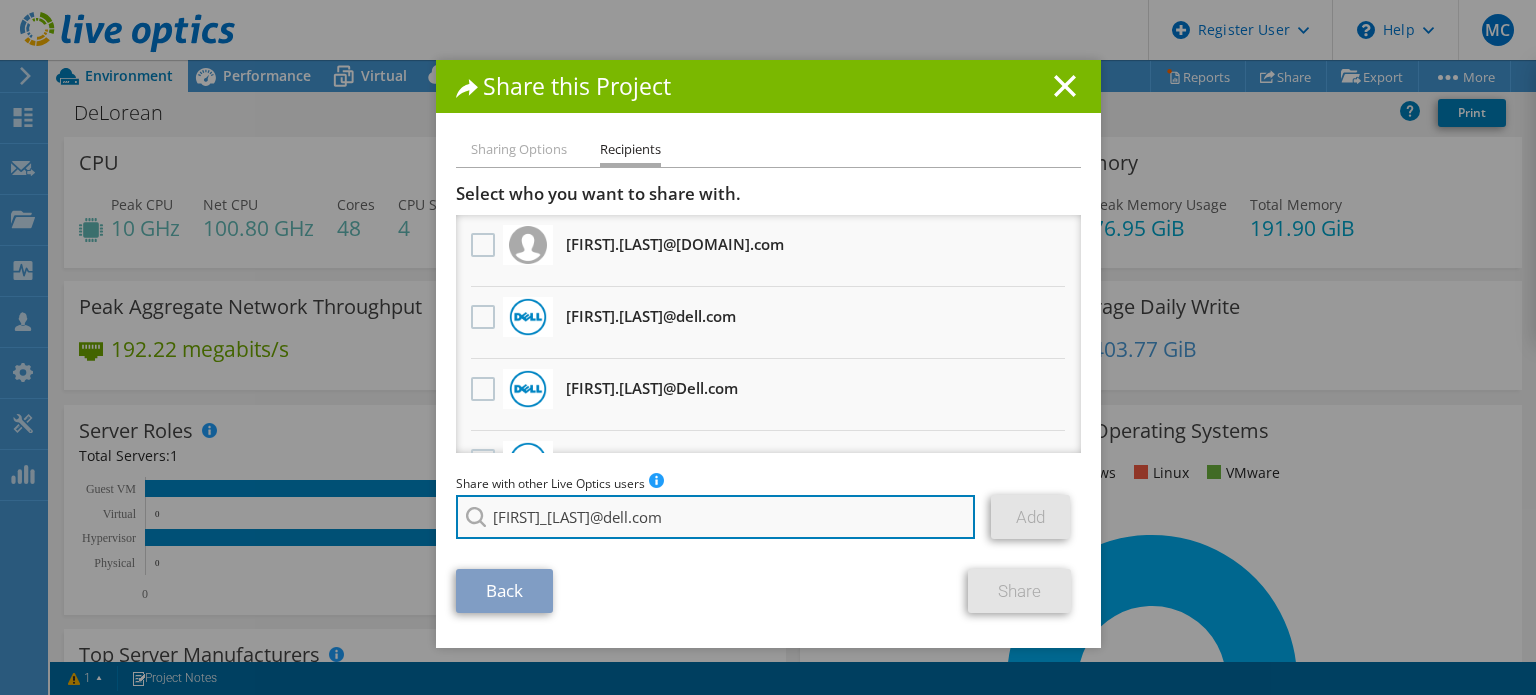 click on "[FIRST]_[LAST]@dell.com" at bounding box center (716, 517) 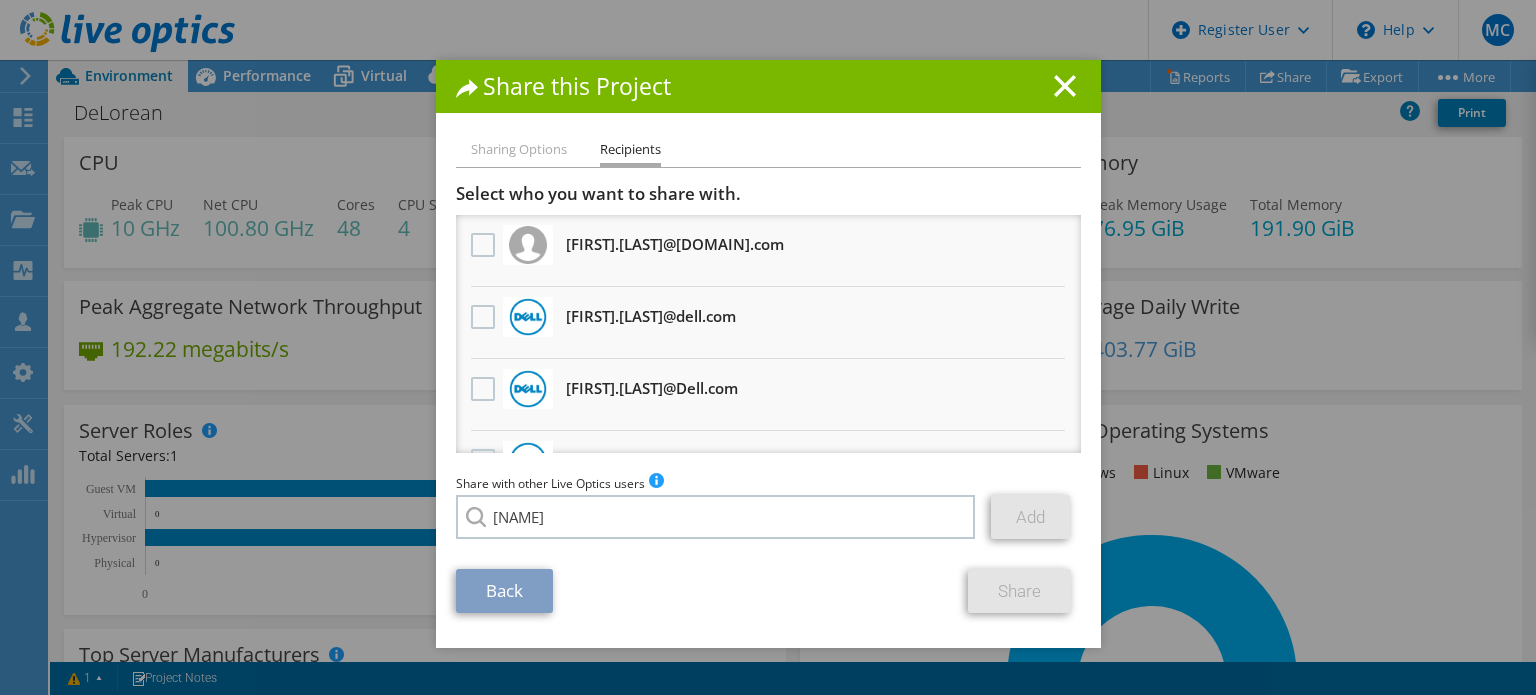 click on "[FIRST].[LAST]@dell.com" at bounding box center (571, 531) 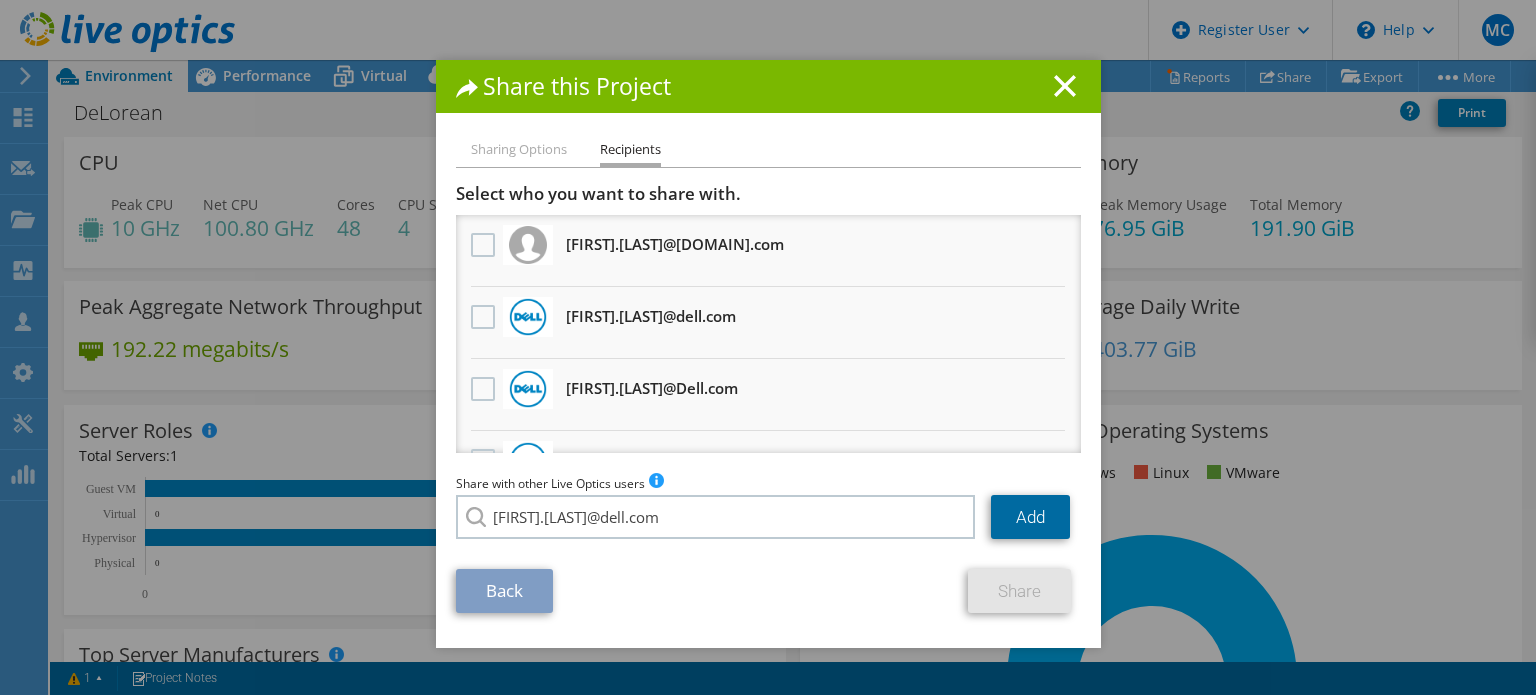 click on "Add" at bounding box center (1030, 517) 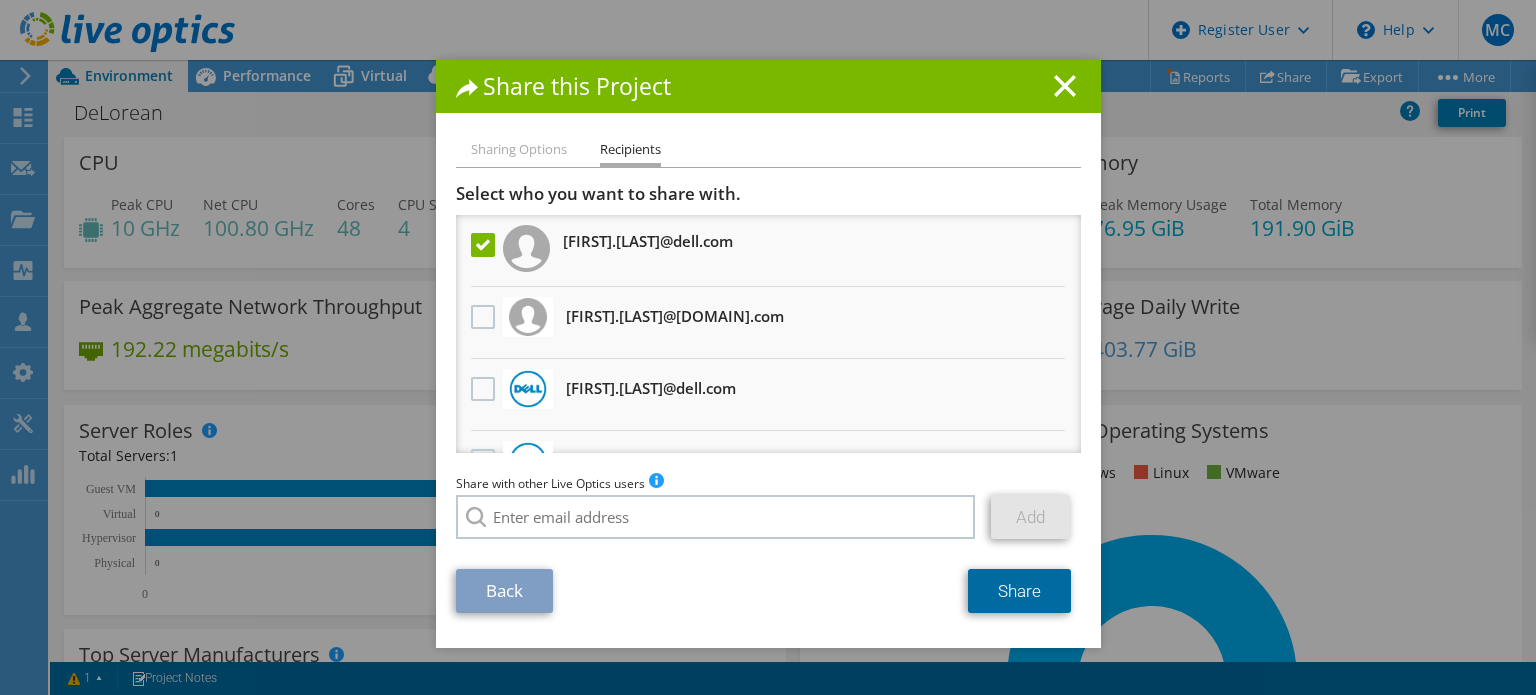 click on "Share" at bounding box center [1019, 591] 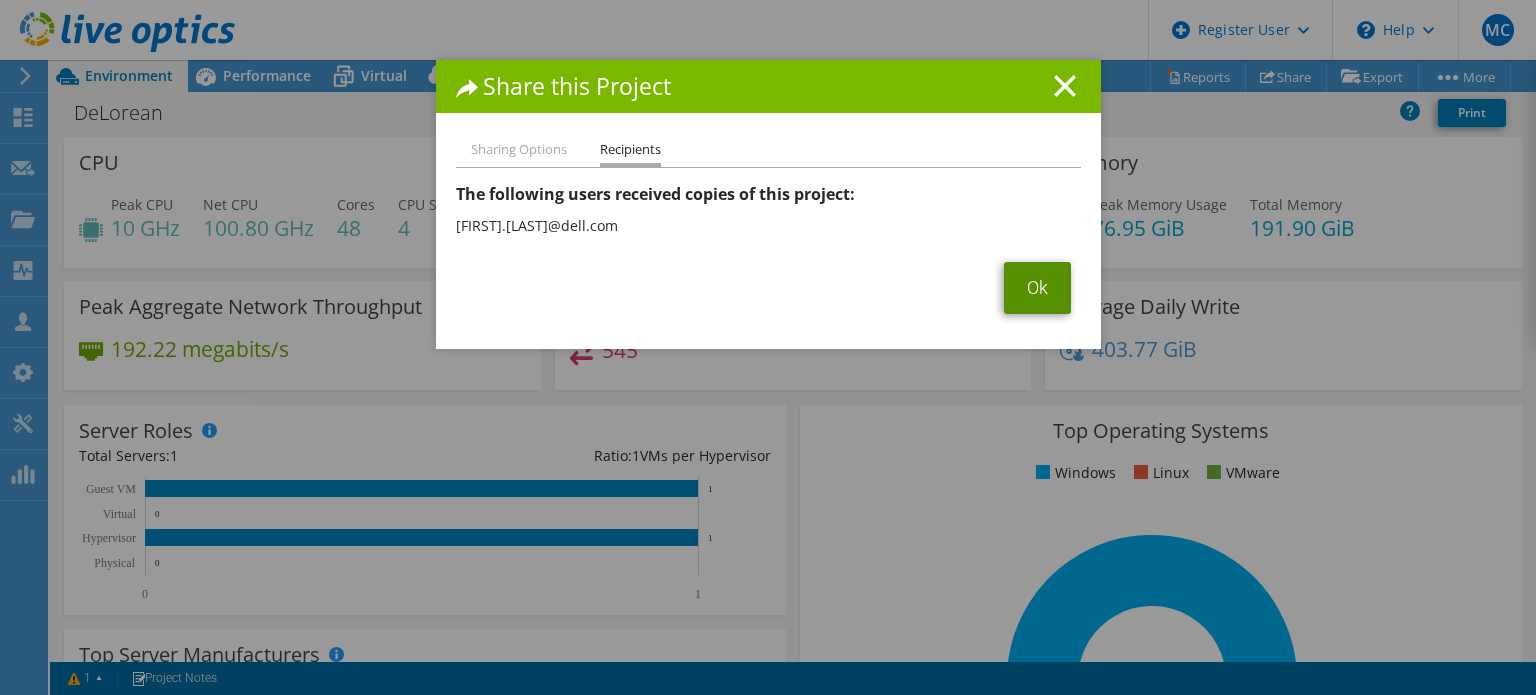 click on "Ok" at bounding box center (1037, 288) 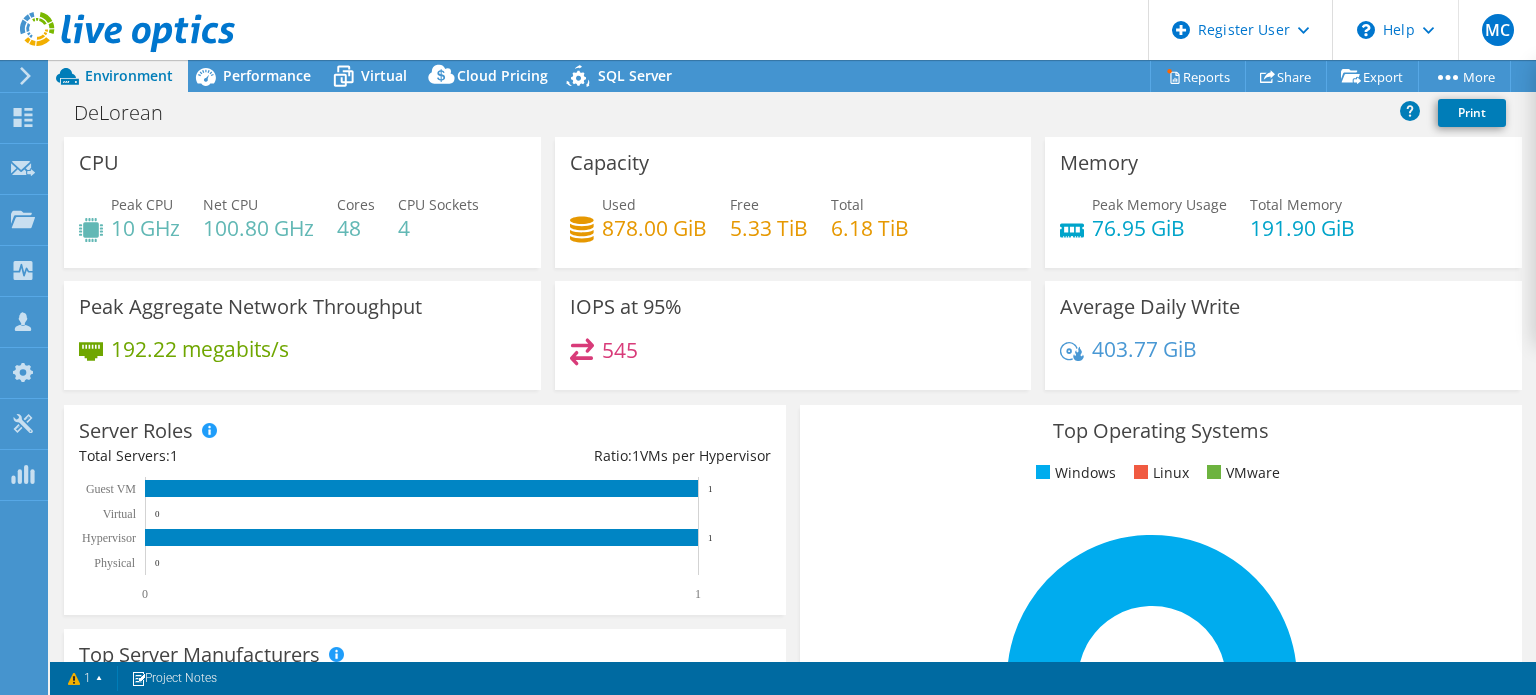 click 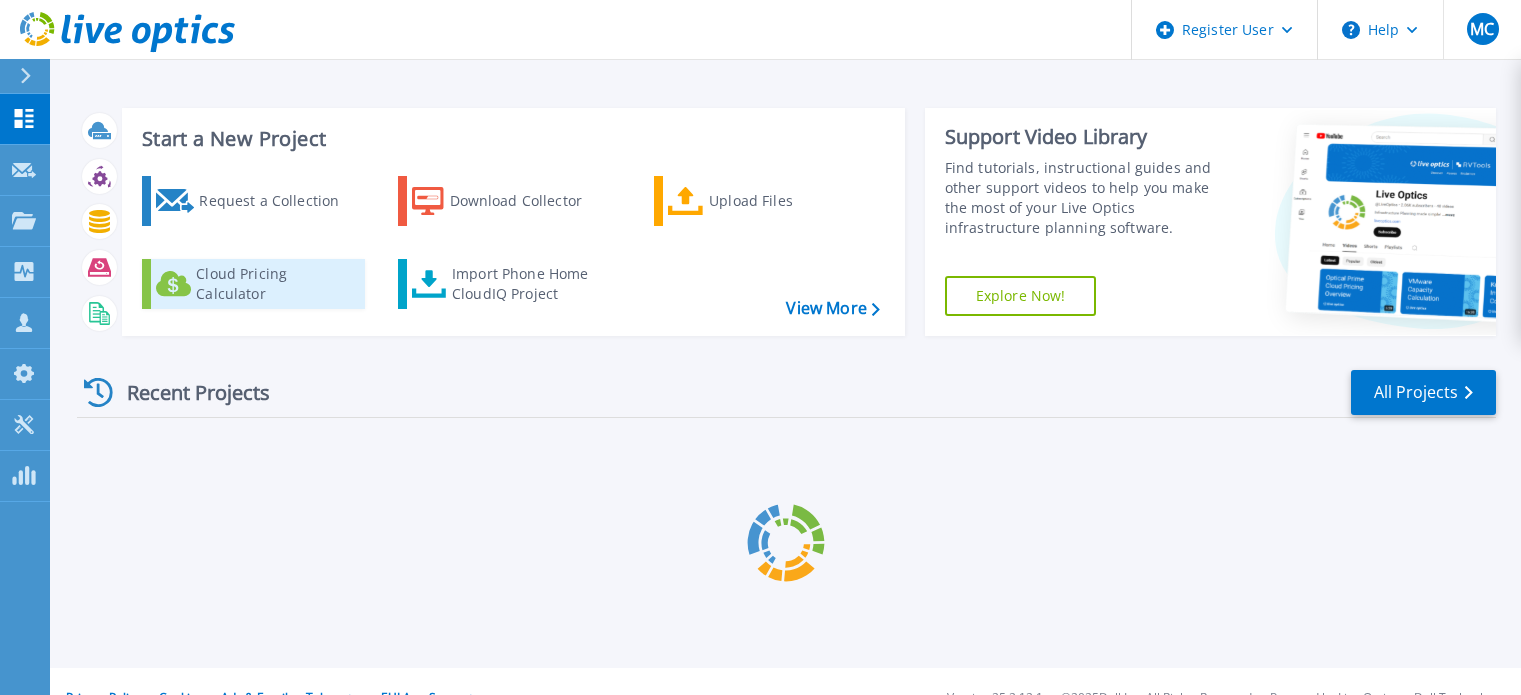 scroll, scrollTop: 0, scrollLeft: 0, axis: both 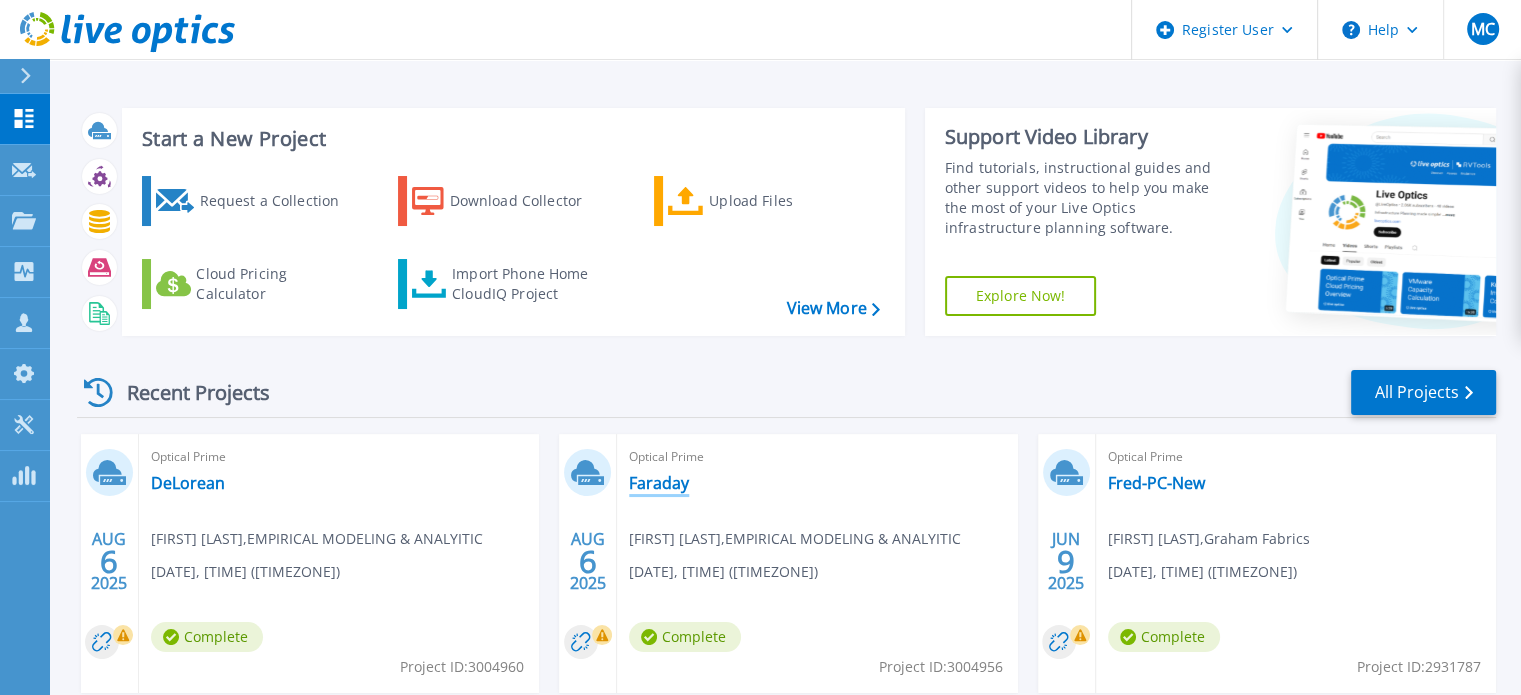 click on "Faraday" at bounding box center (659, 483) 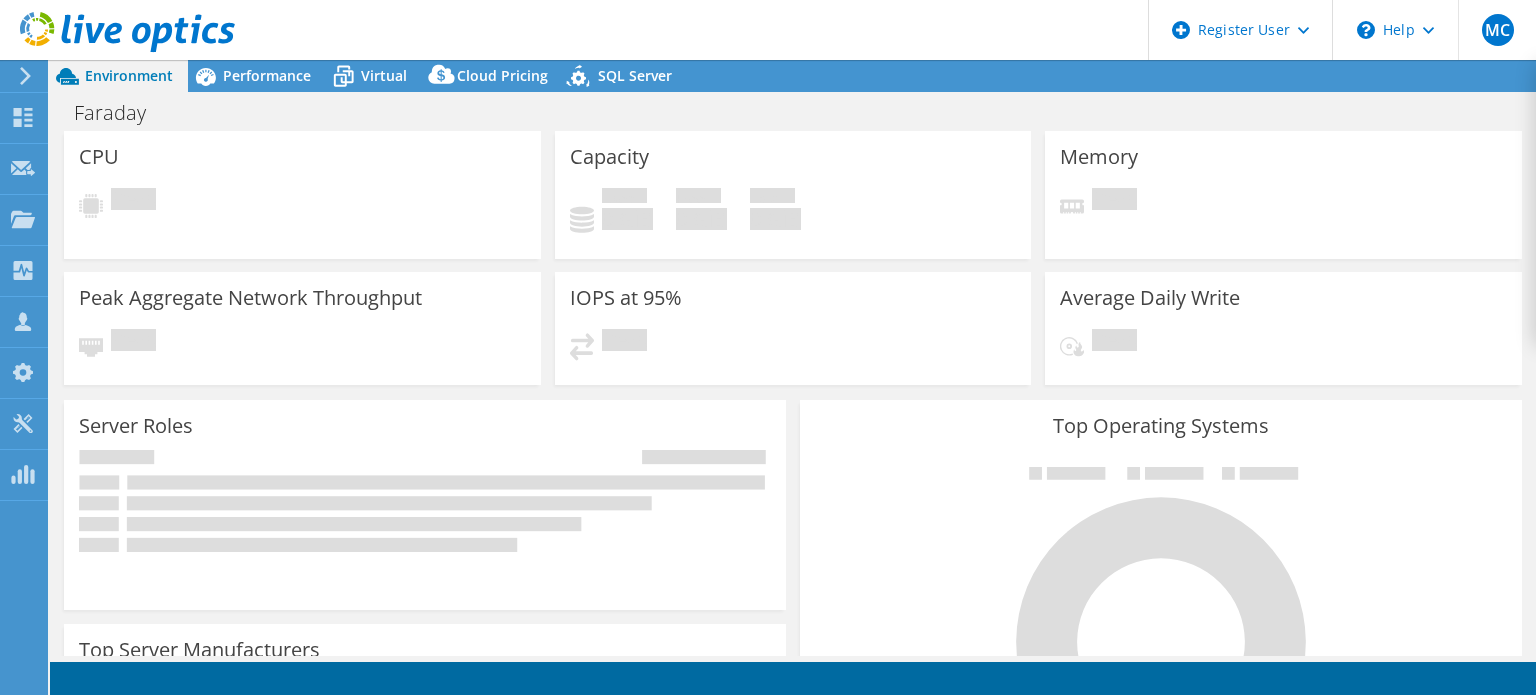 scroll, scrollTop: 0, scrollLeft: 0, axis: both 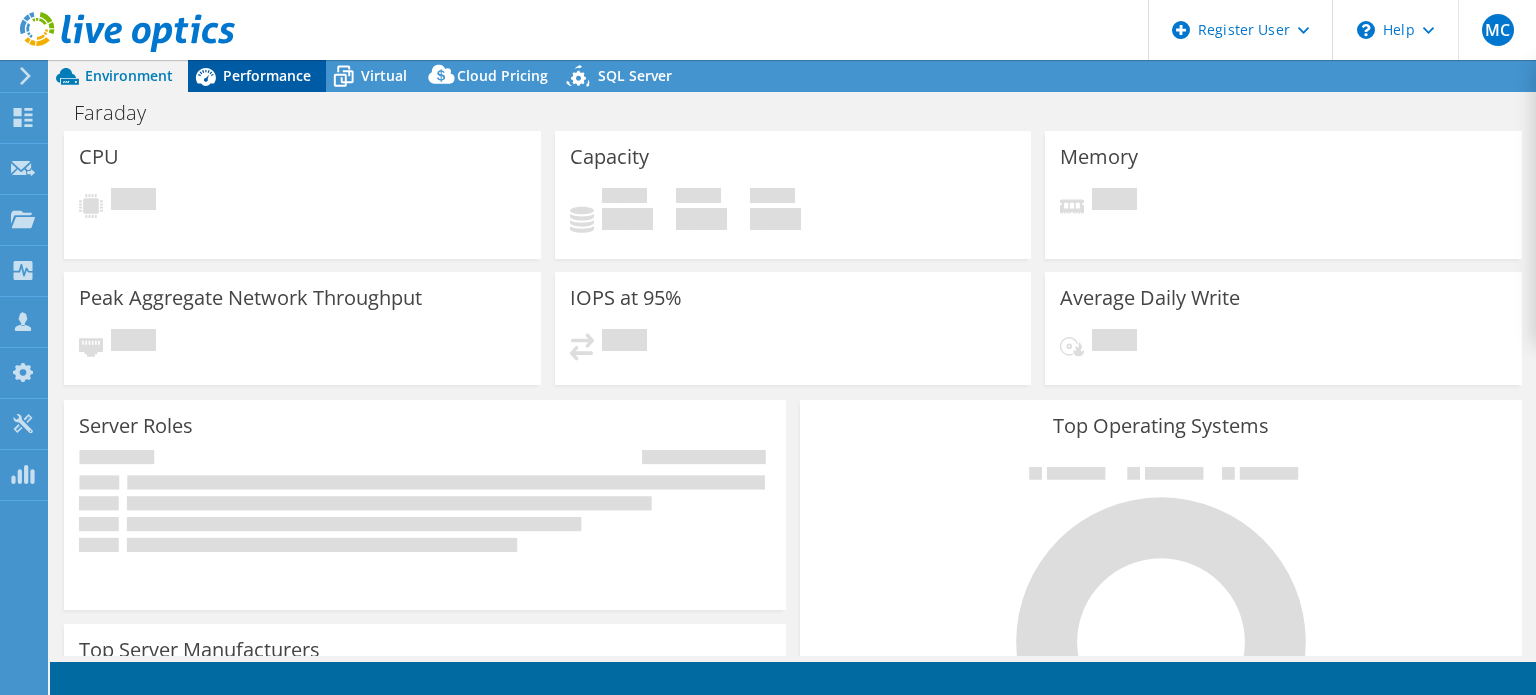 select on "USD" 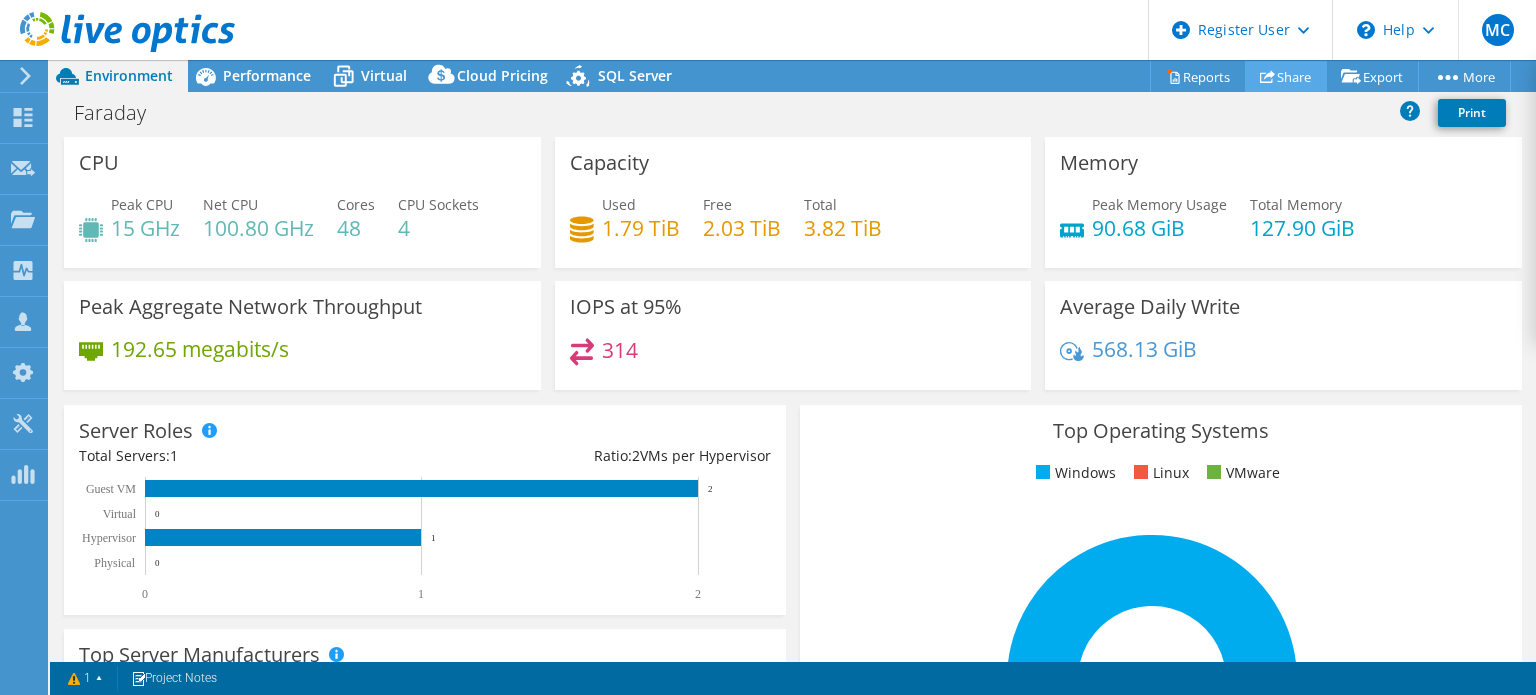 click 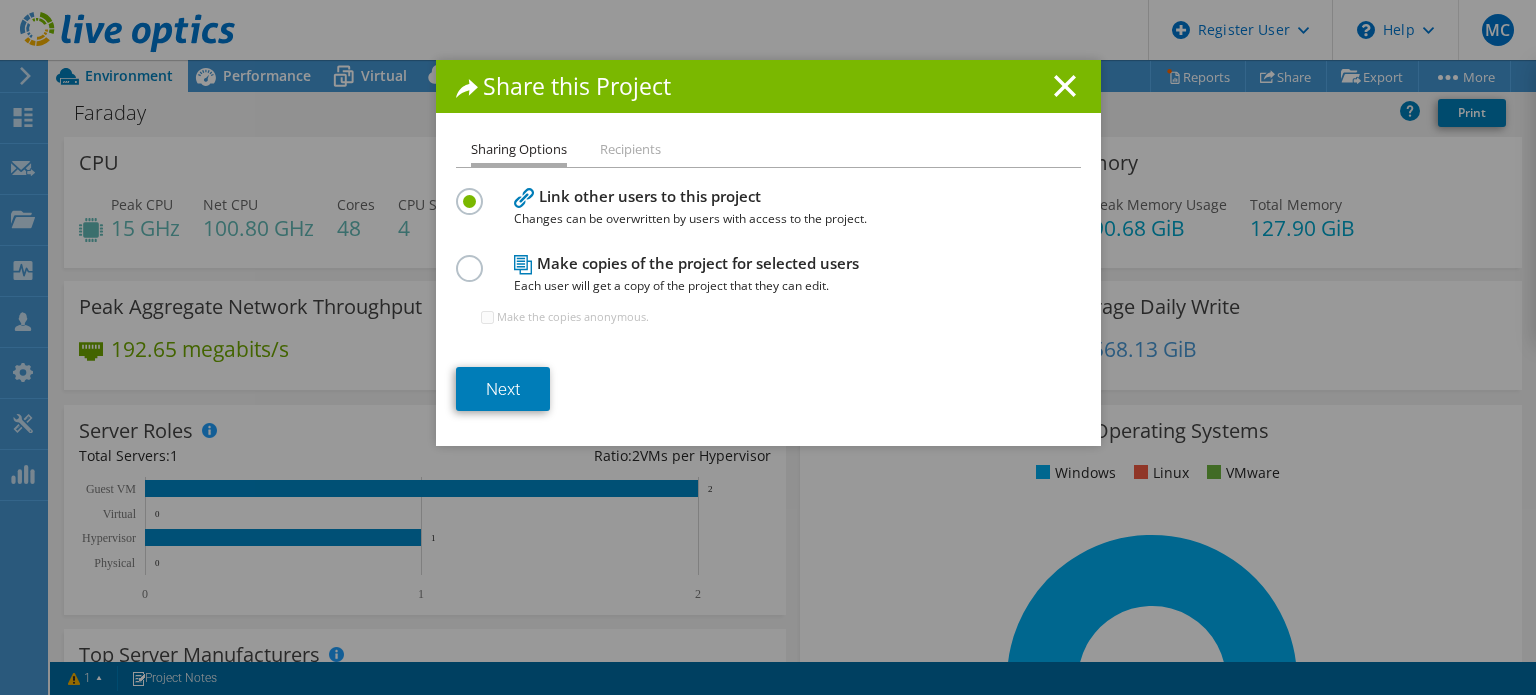 click on "Make copies of the project for selected users
Each user will get a copy of the project that they can edit." at bounding box center [764, 274] 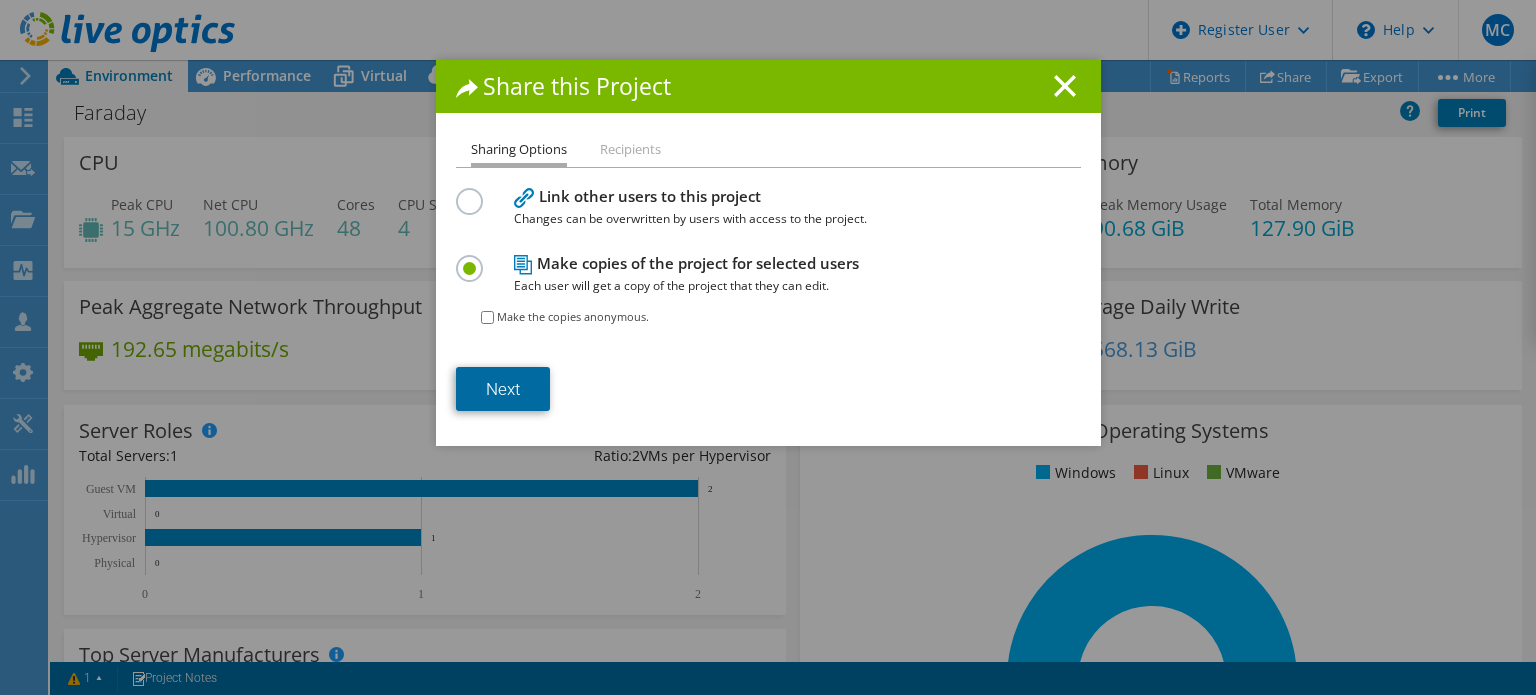 click on "Next" at bounding box center [503, 389] 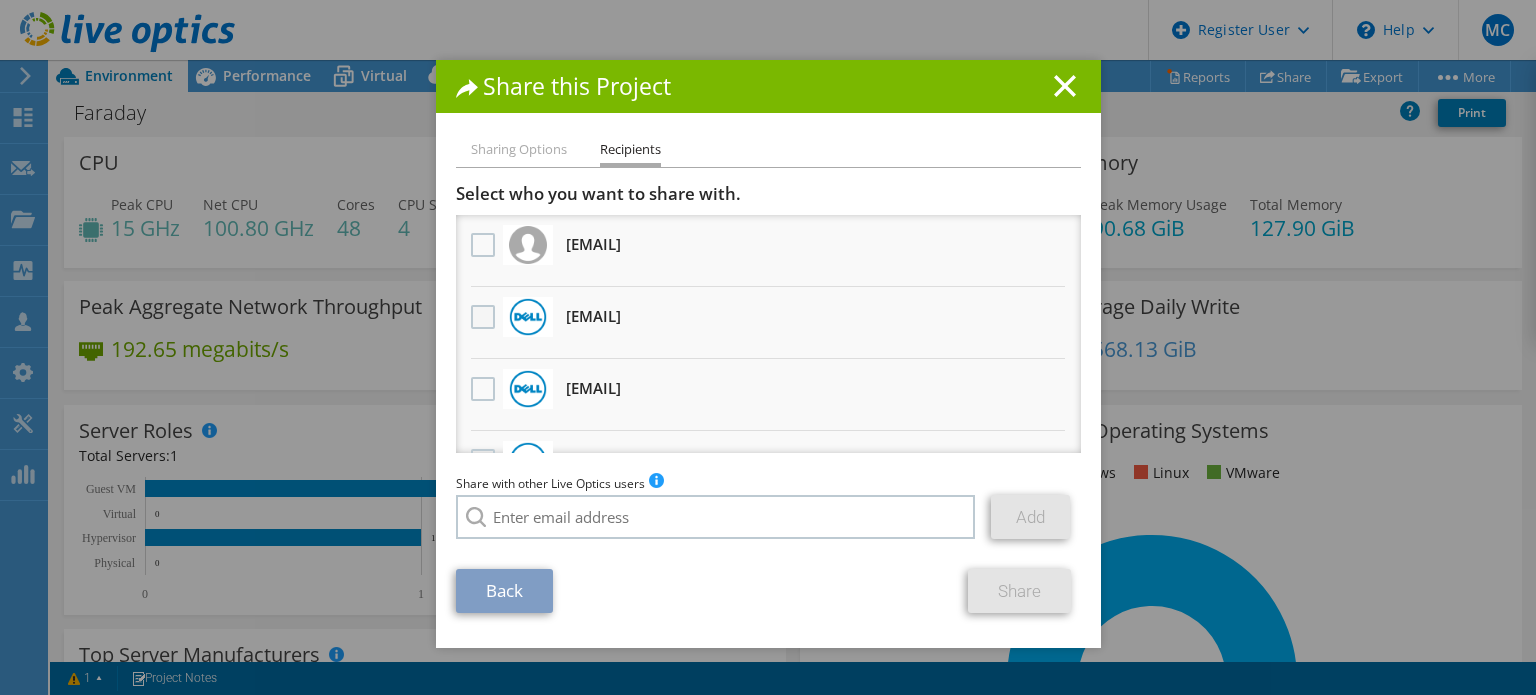 click at bounding box center [485, 317] 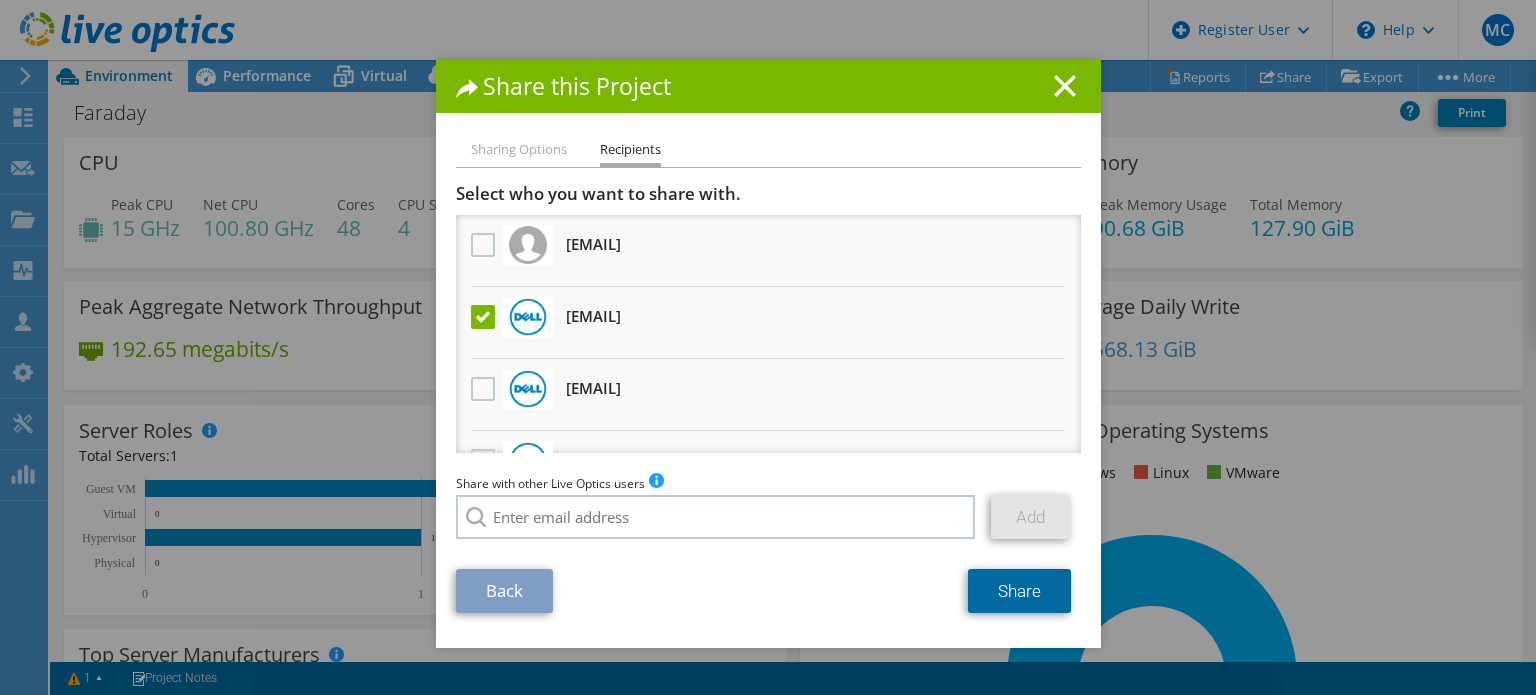 click on "Share" at bounding box center (1019, 591) 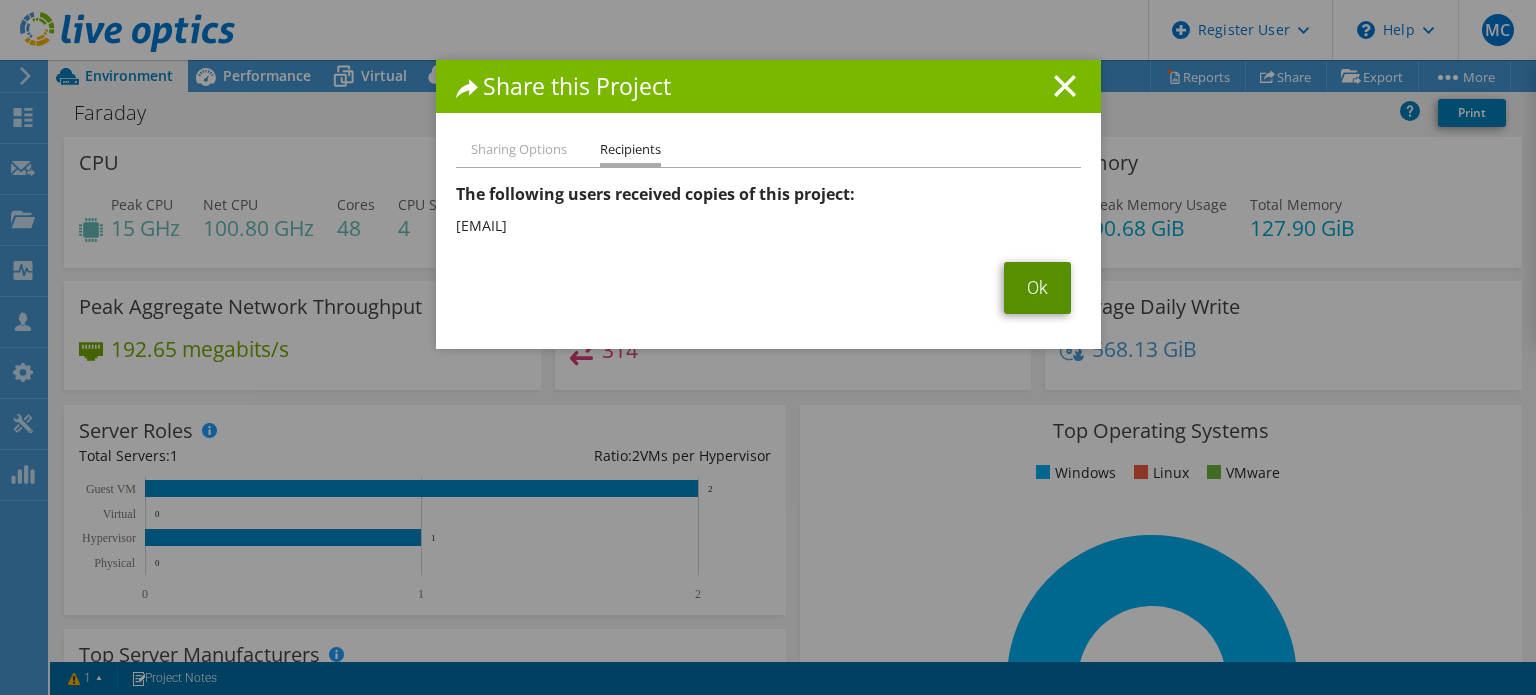click on "Ok" at bounding box center (1037, 288) 